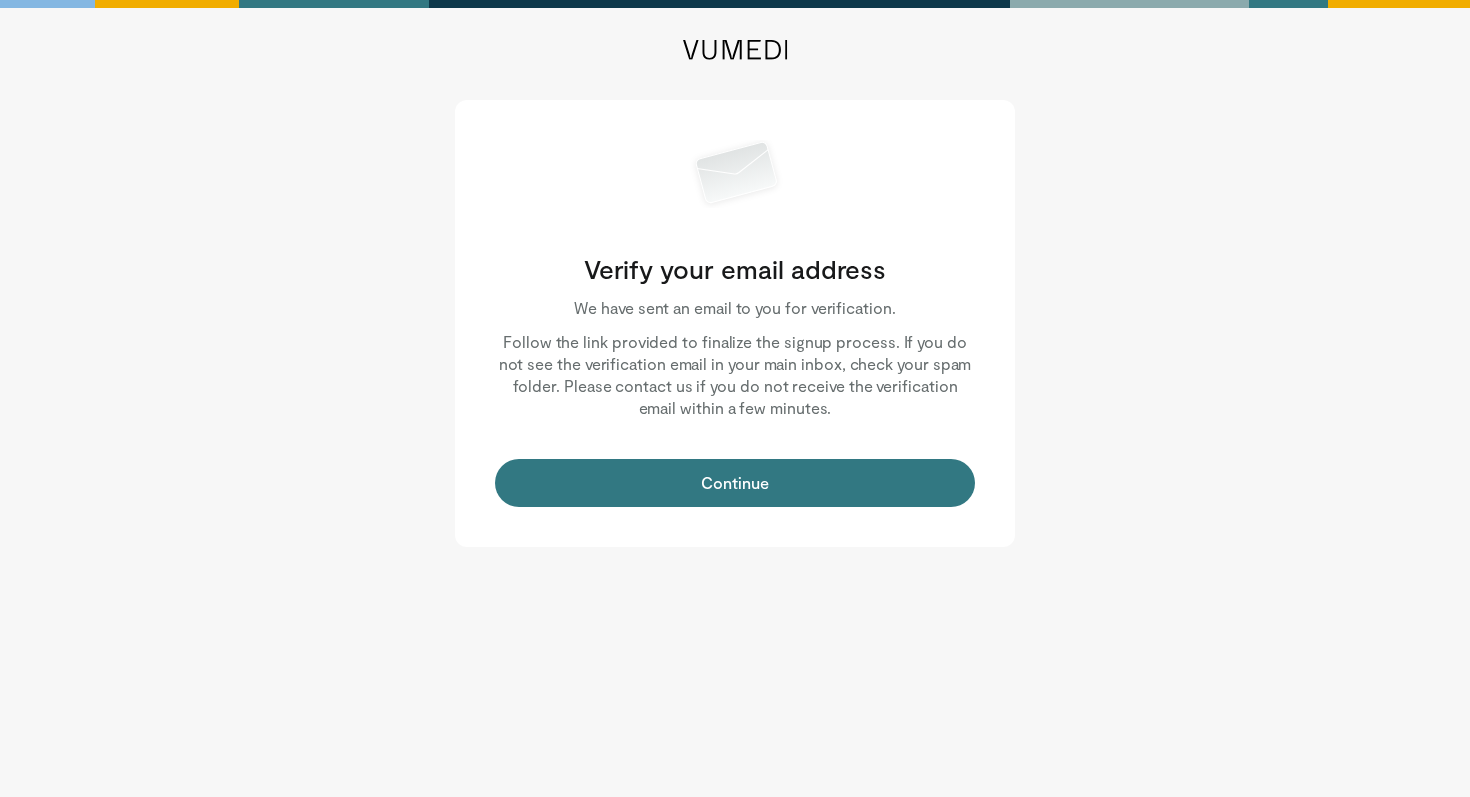 scroll, scrollTop: 0, scrollLeft: 0, axis: both 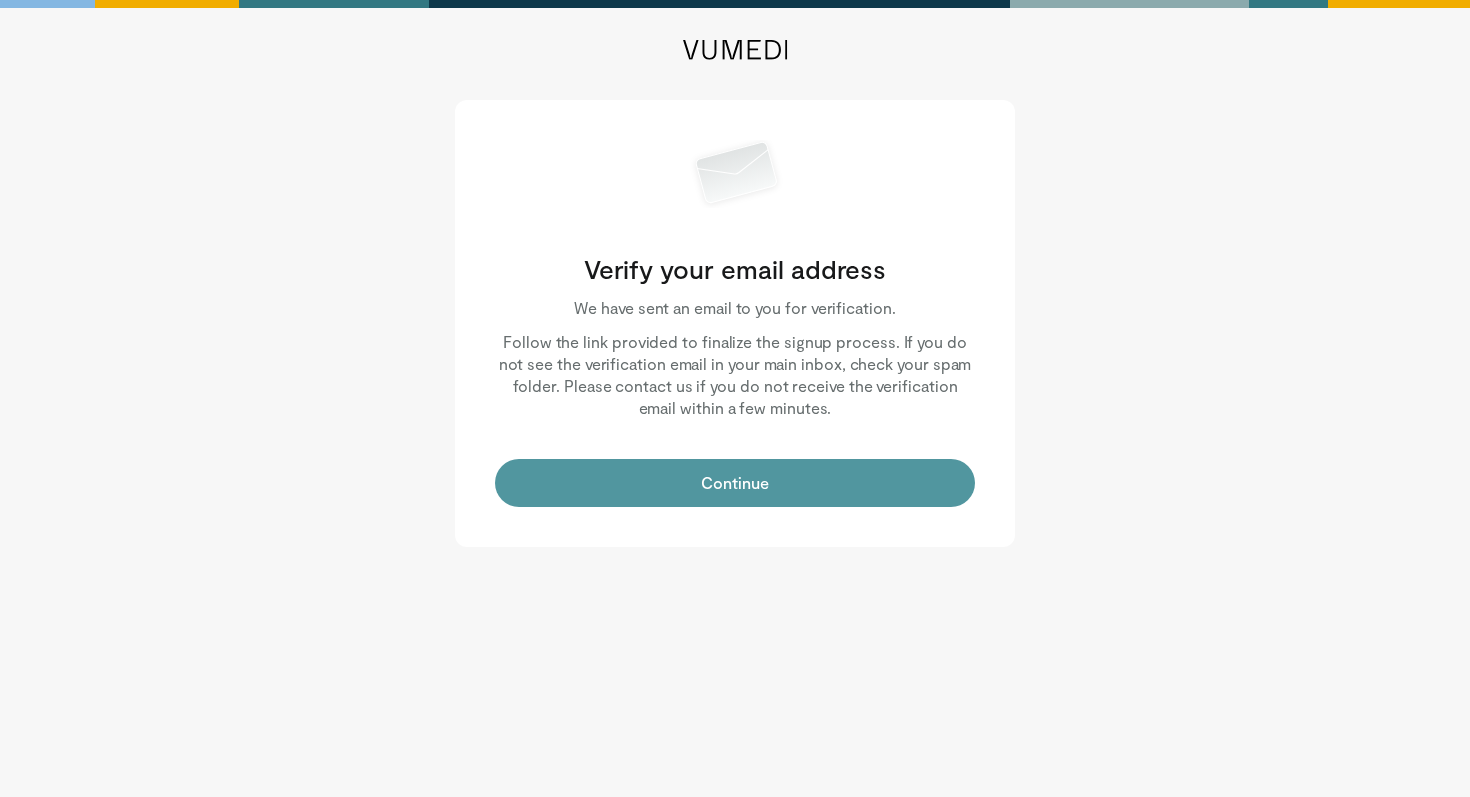 click on "Continue" at bounding box center [735, 483] 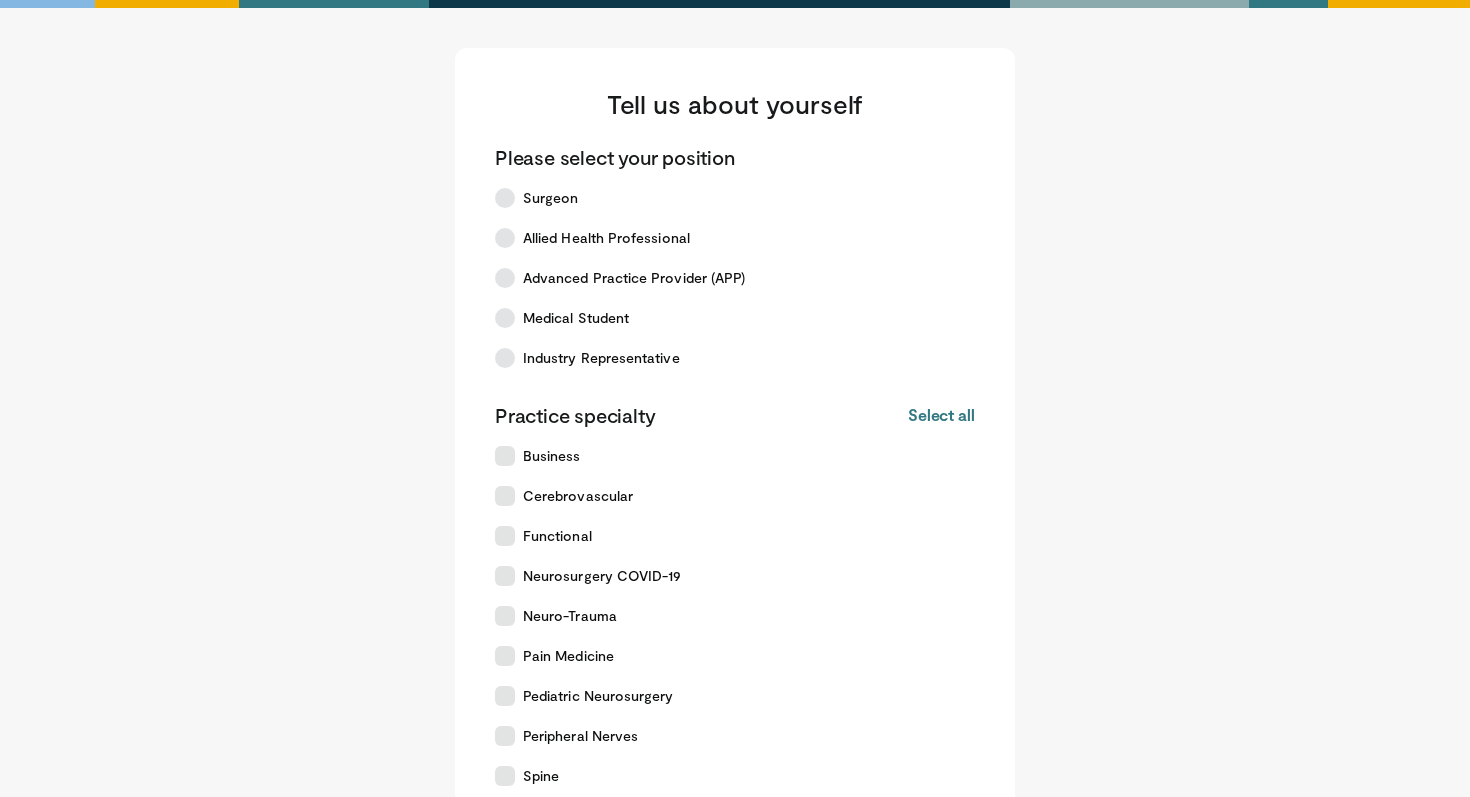 scroll, scrollTop: 0, scrollLeft: 0, axis: both 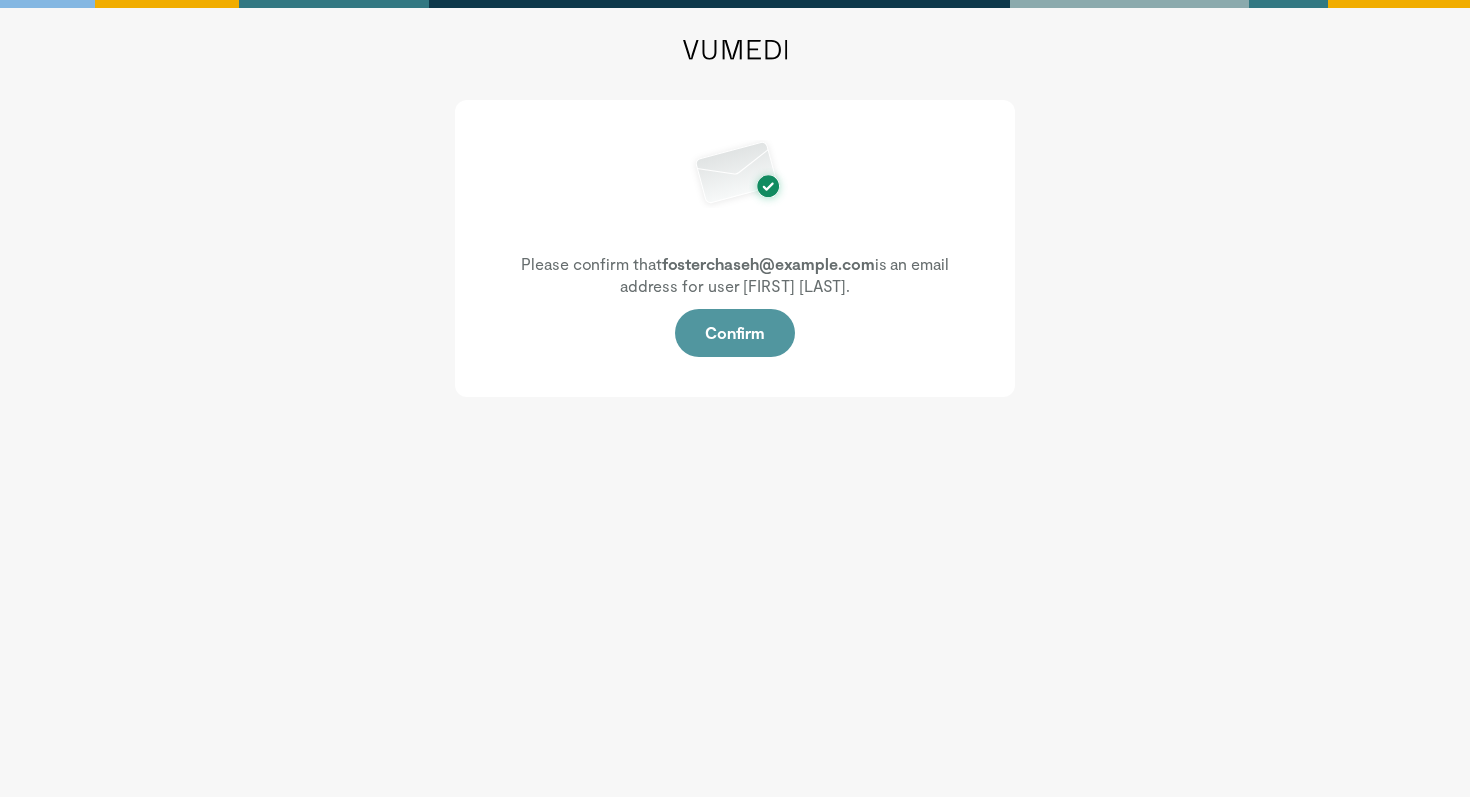 click on "Confirm" at bounding box center [735, 333] 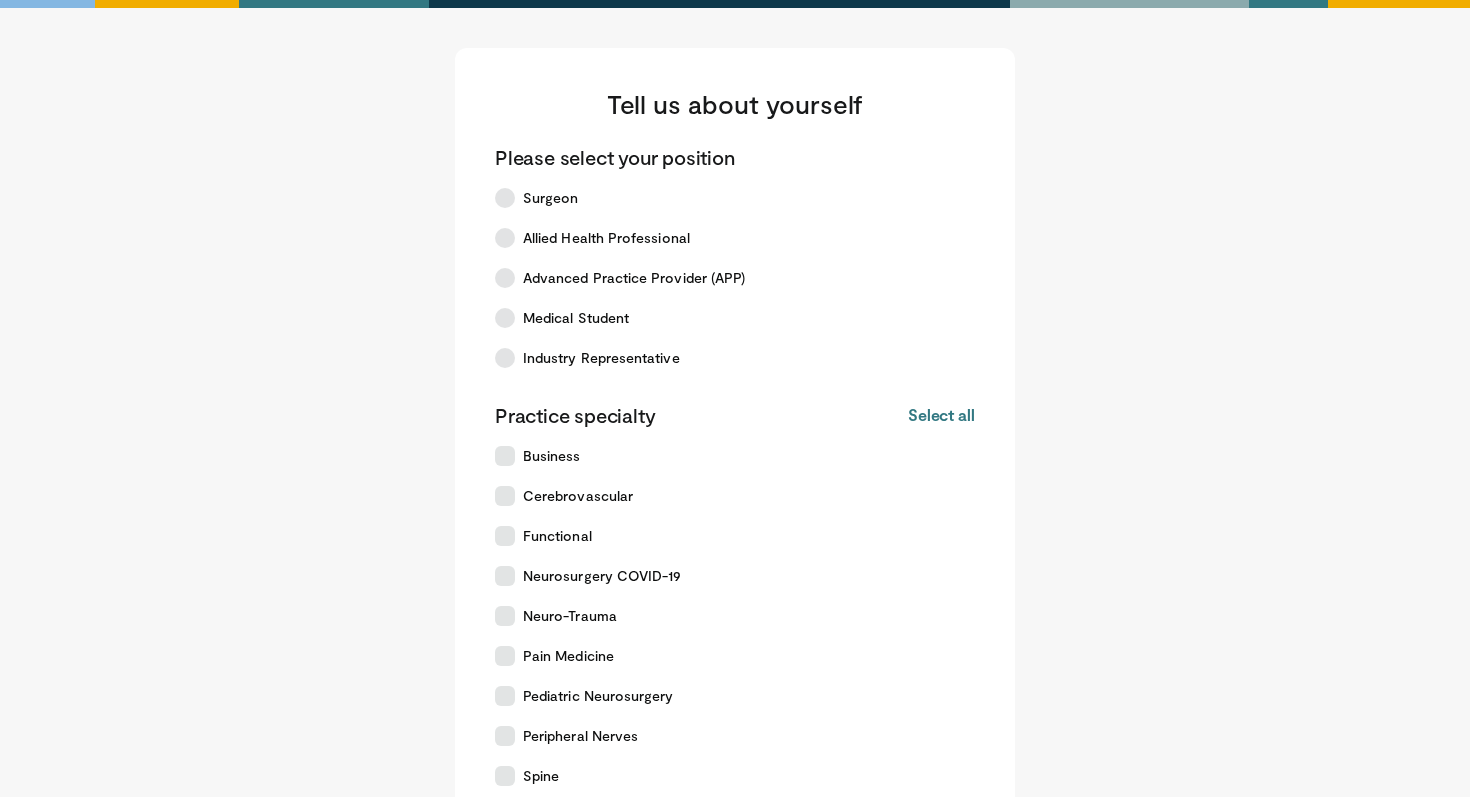 scroll, scrollTop: 0, scrollLeft: 0, axis: both 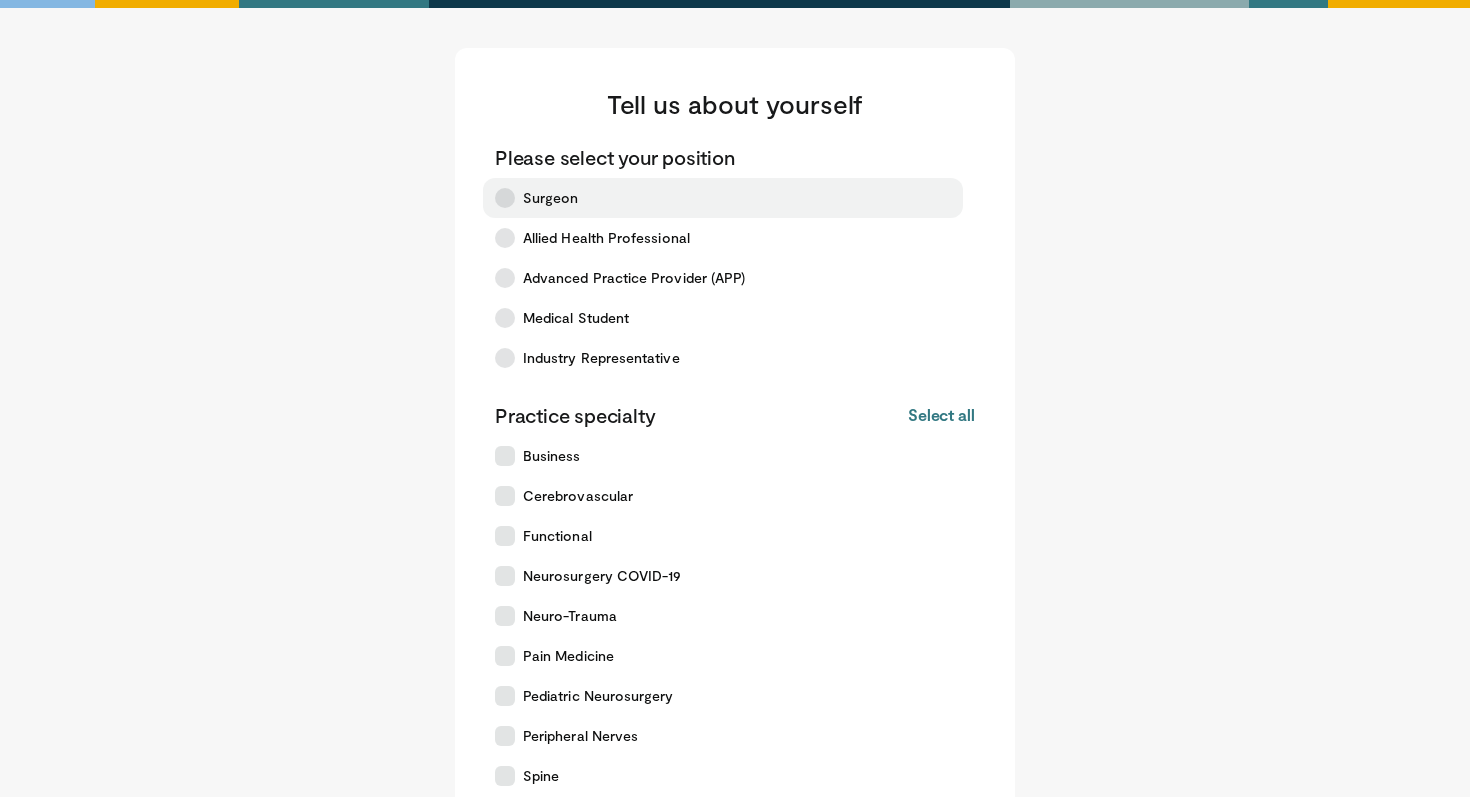 click on "Surgeon" at bounding box center (551, 198) 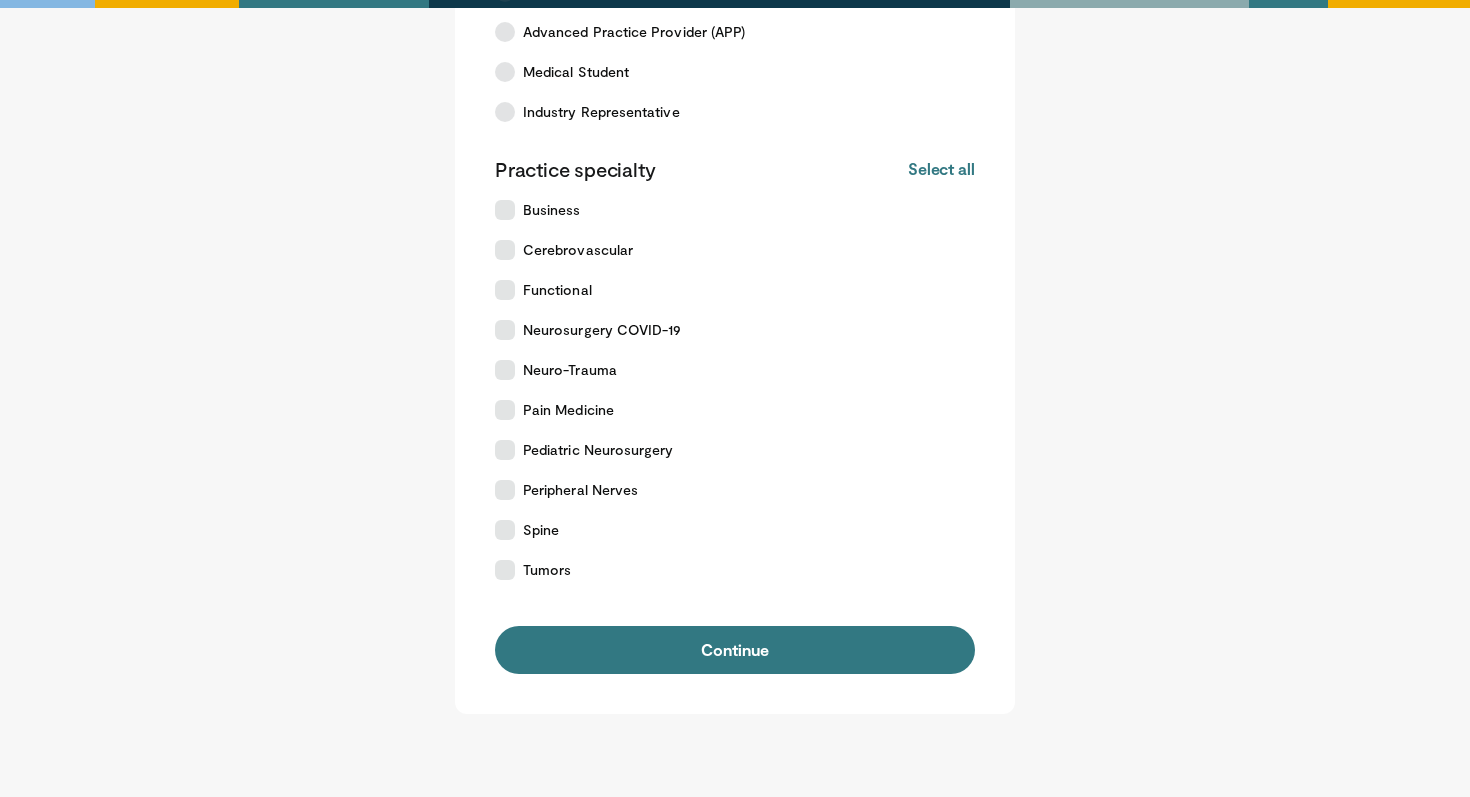 scroll, scrollTop: 250, scrollLeft: 0, axis: vertical 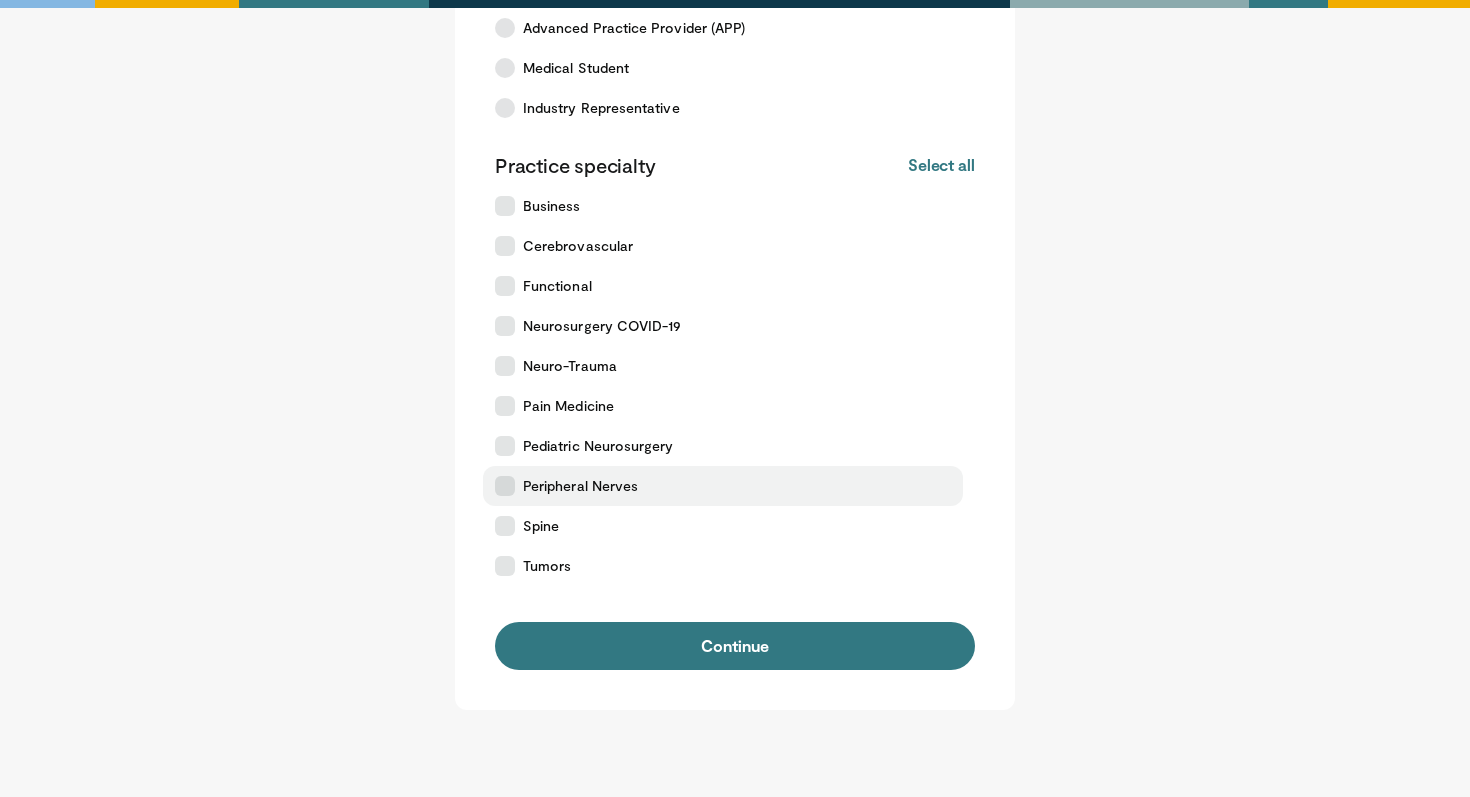 click on "Peripheral Nerves" at bounding box center [580, 486] 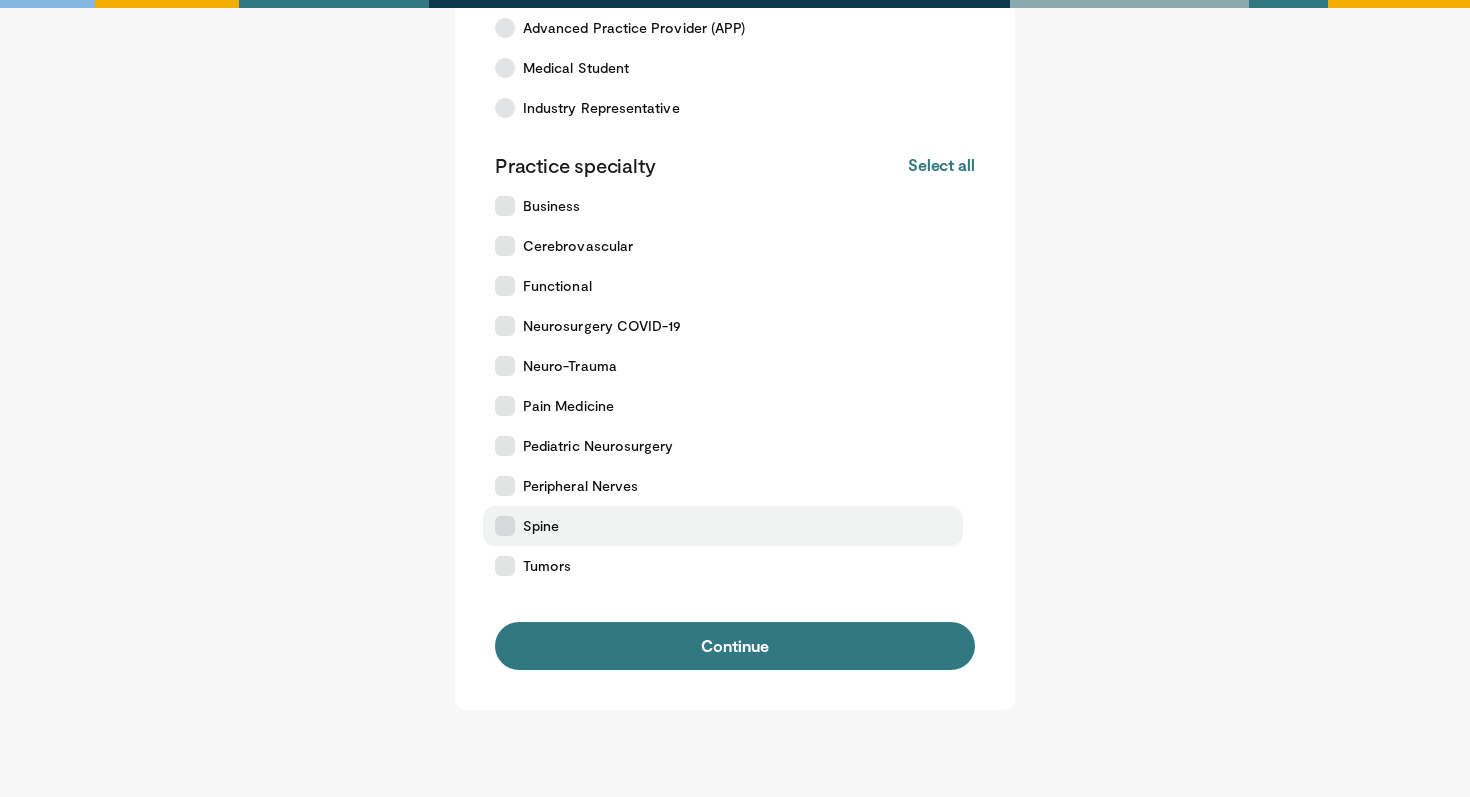 click on "Spine" at bounding box center [541, 526] 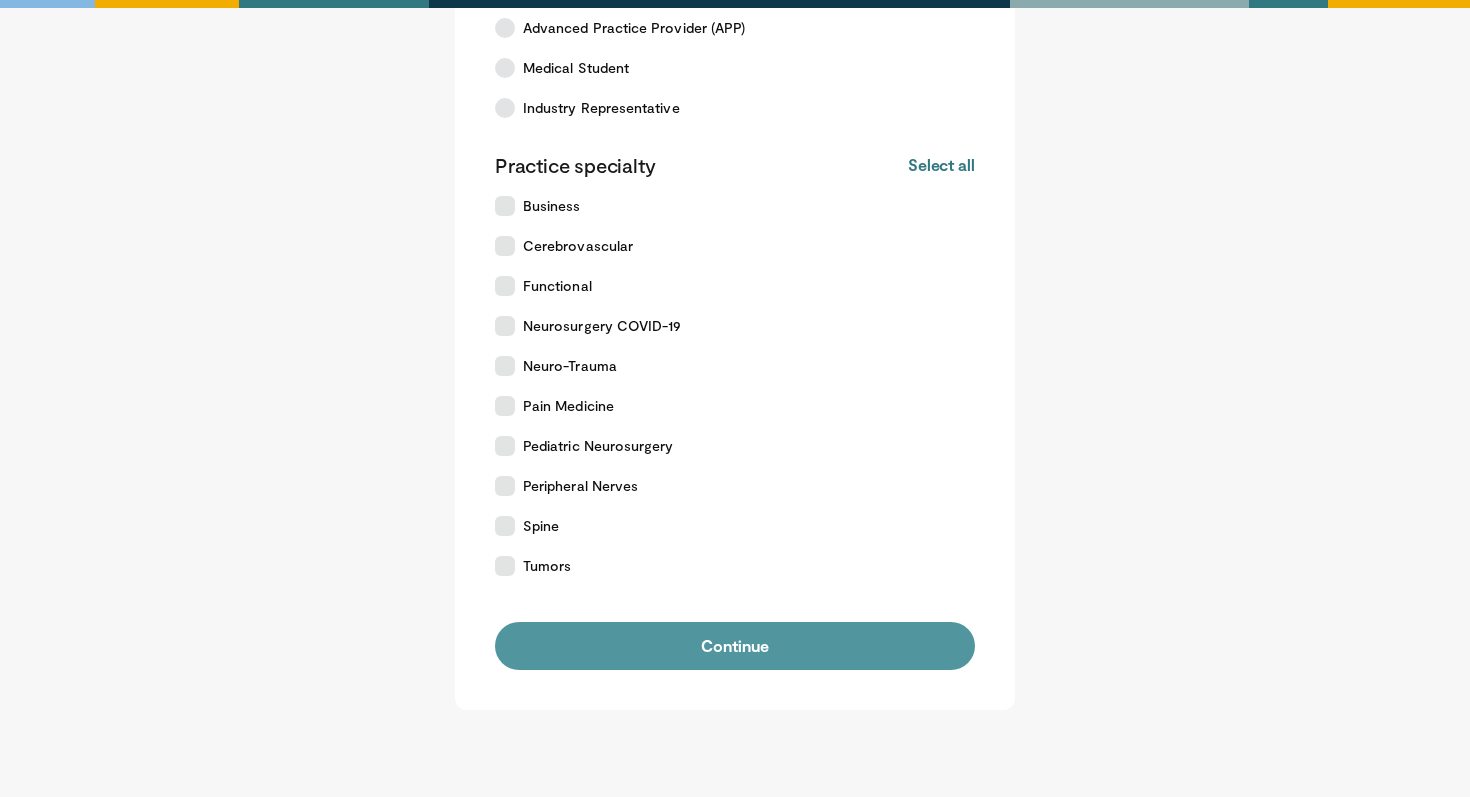 click on "Continue" at bounding box center (735, 646) 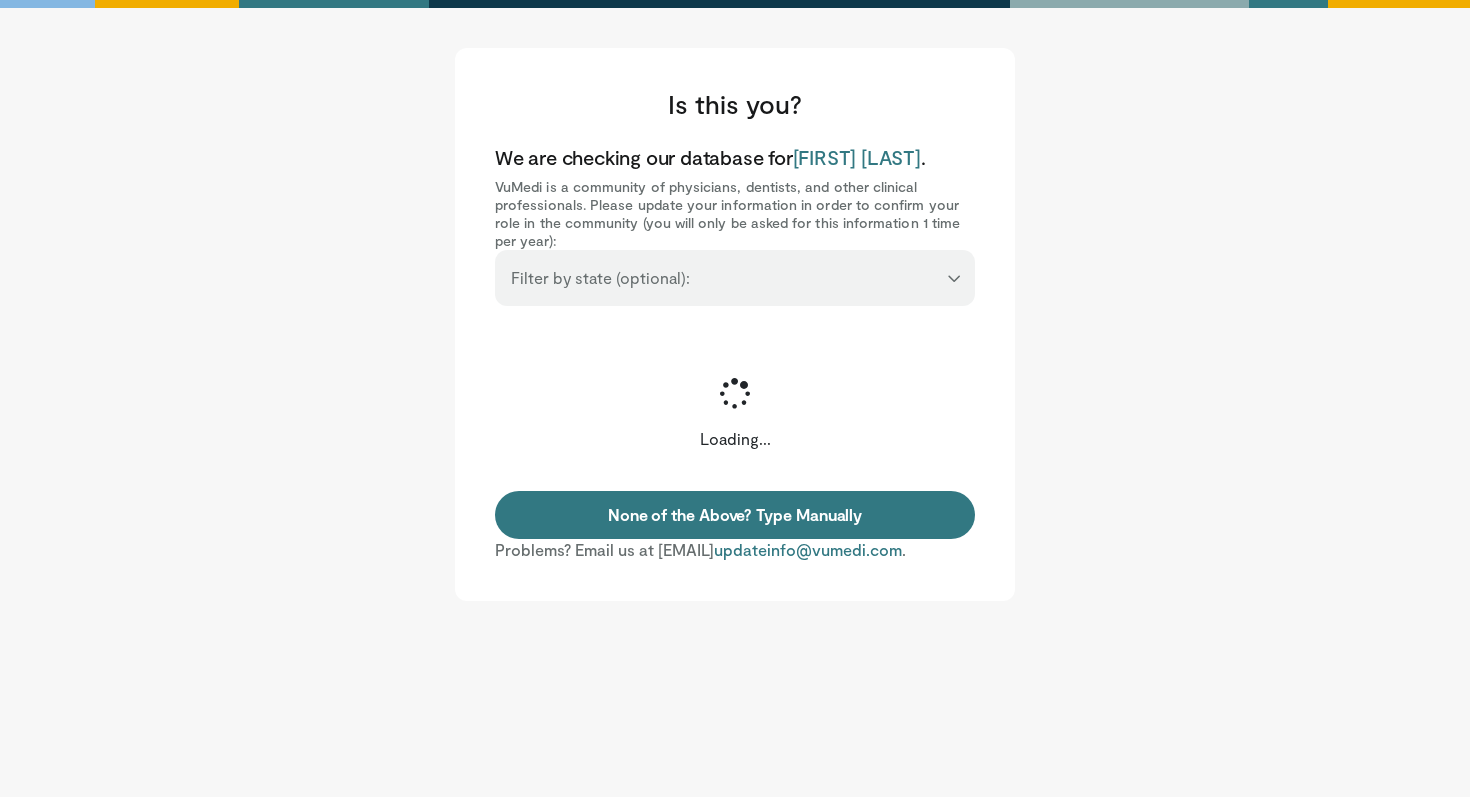 scroll, scrollTop: 0, scrollLeft: 0, axis: both 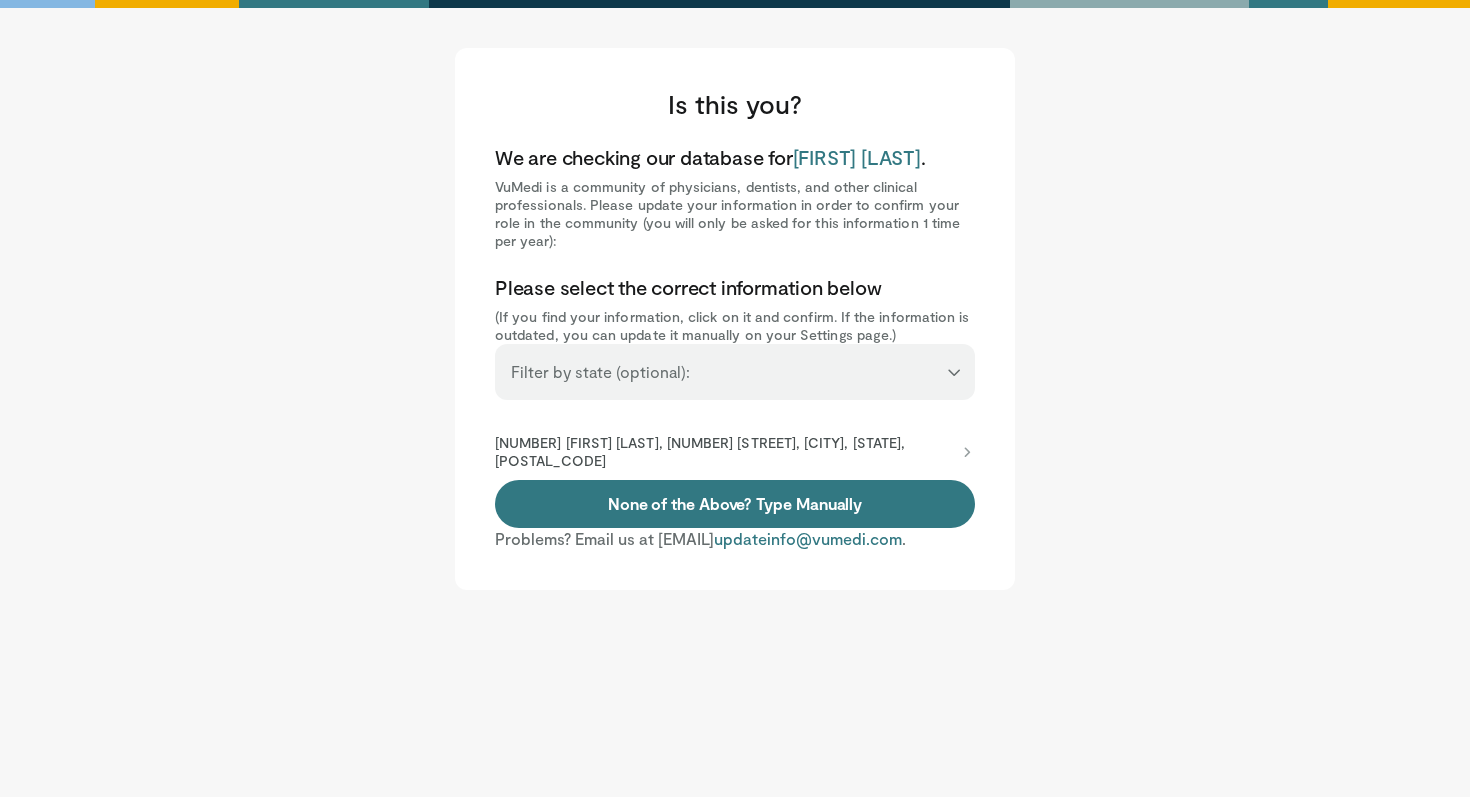 click on "**********" at bounding box center (735, 363) 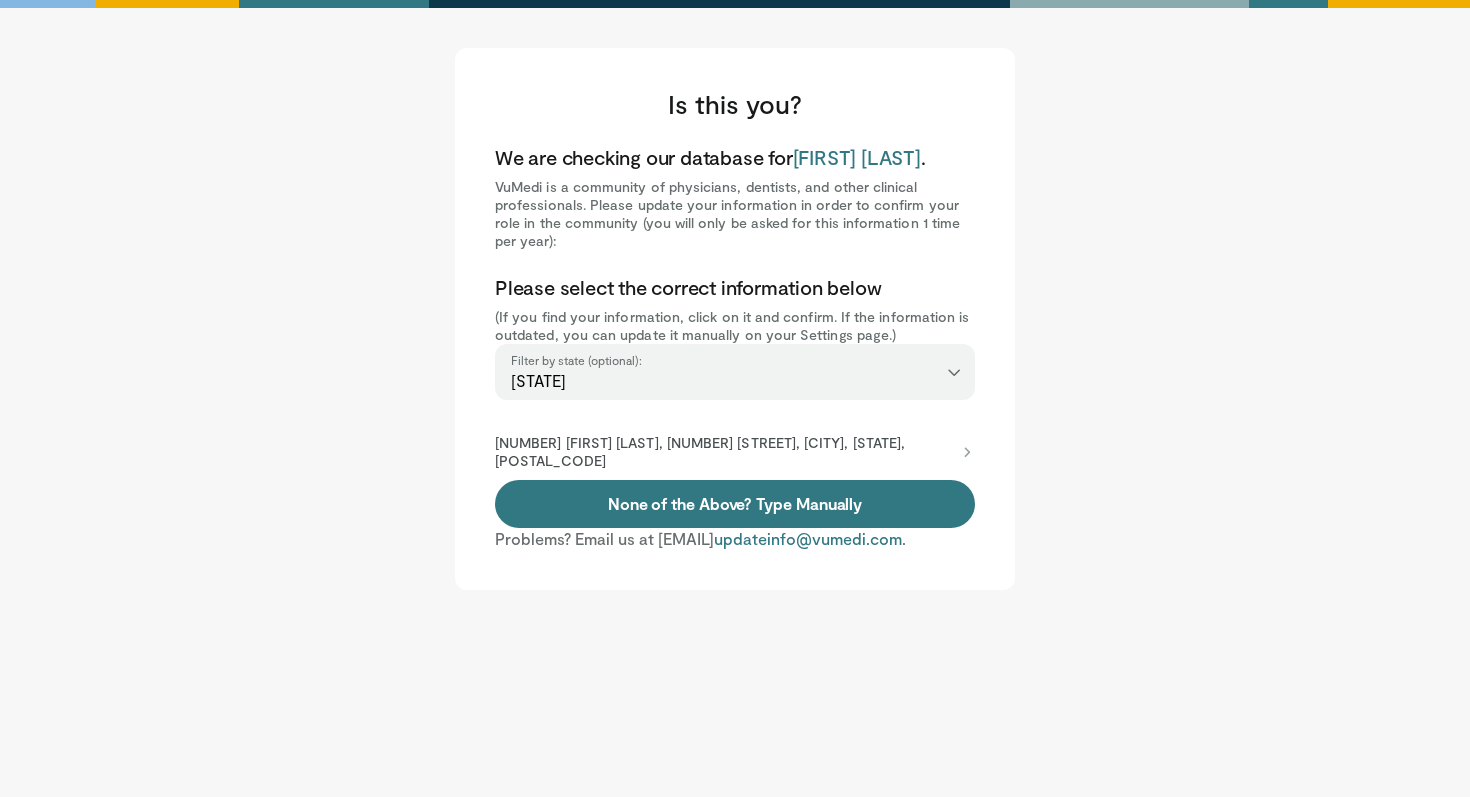 click on "1760988869 Chase Foster, 325 9th Ave, Seattle,  WA, 98104-2420" at bounding box center [725, 452] 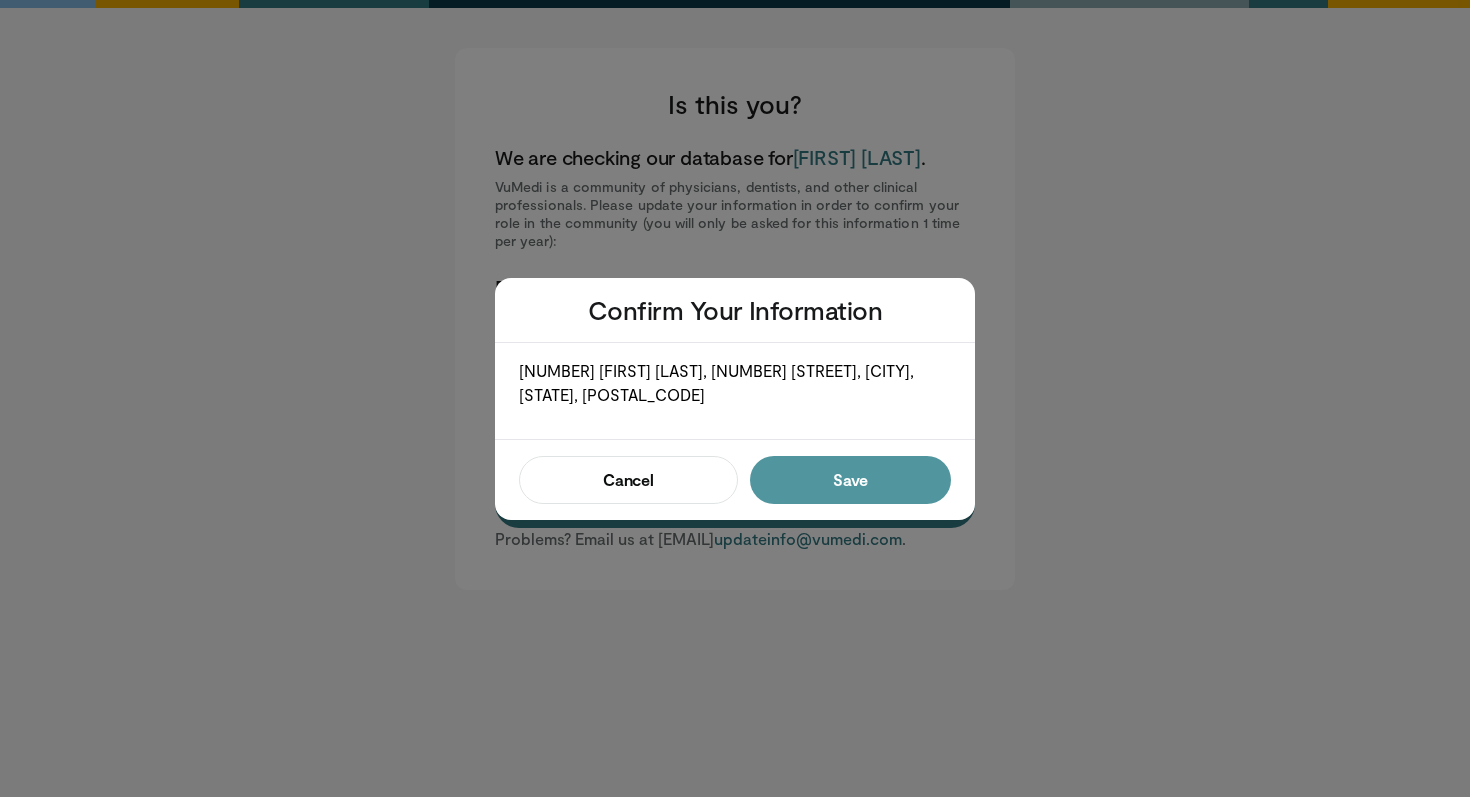 click on "Save" at bounding box center [850, 480] 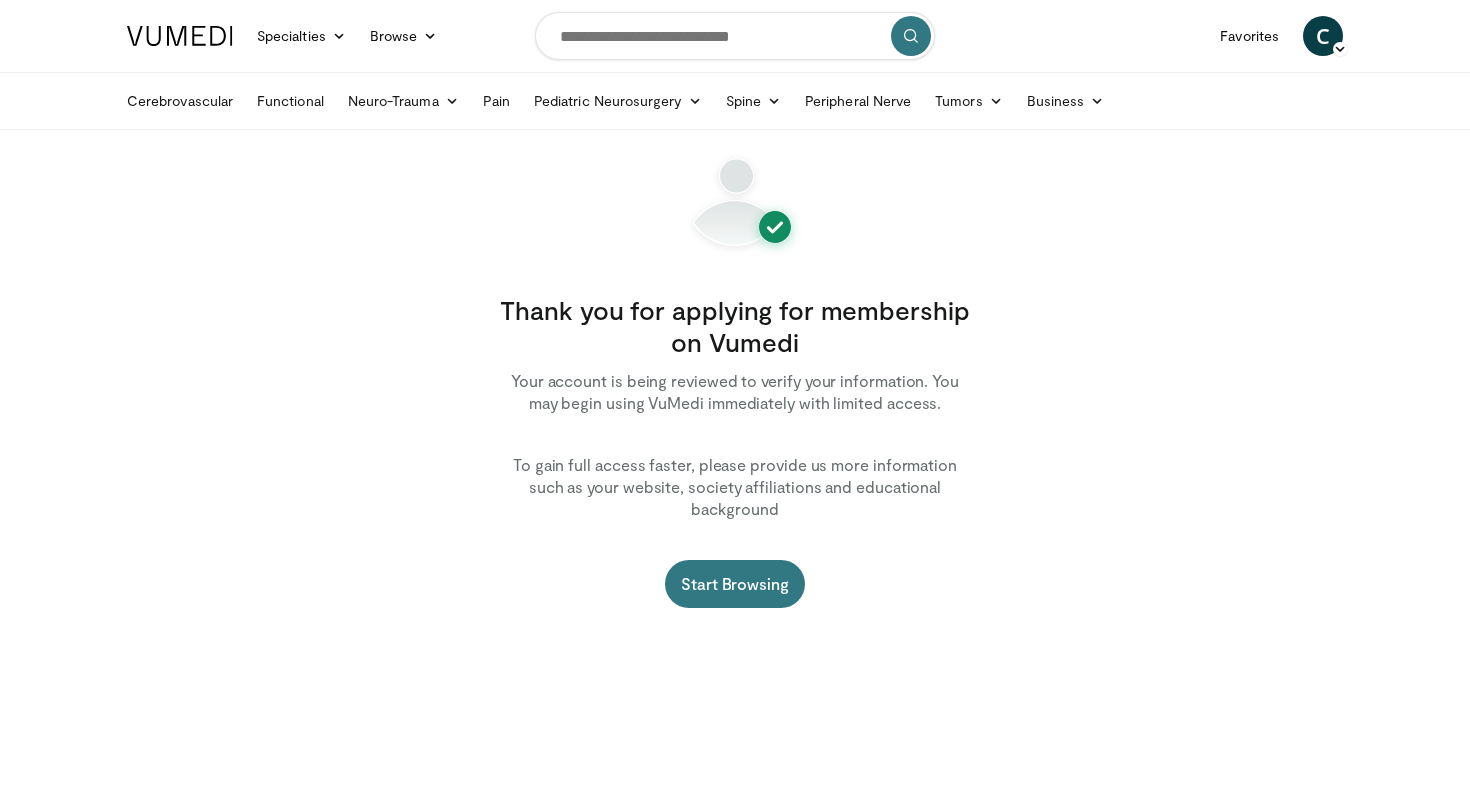 scroll, scrollTop: 0, scrollLeft: 0, axis: both 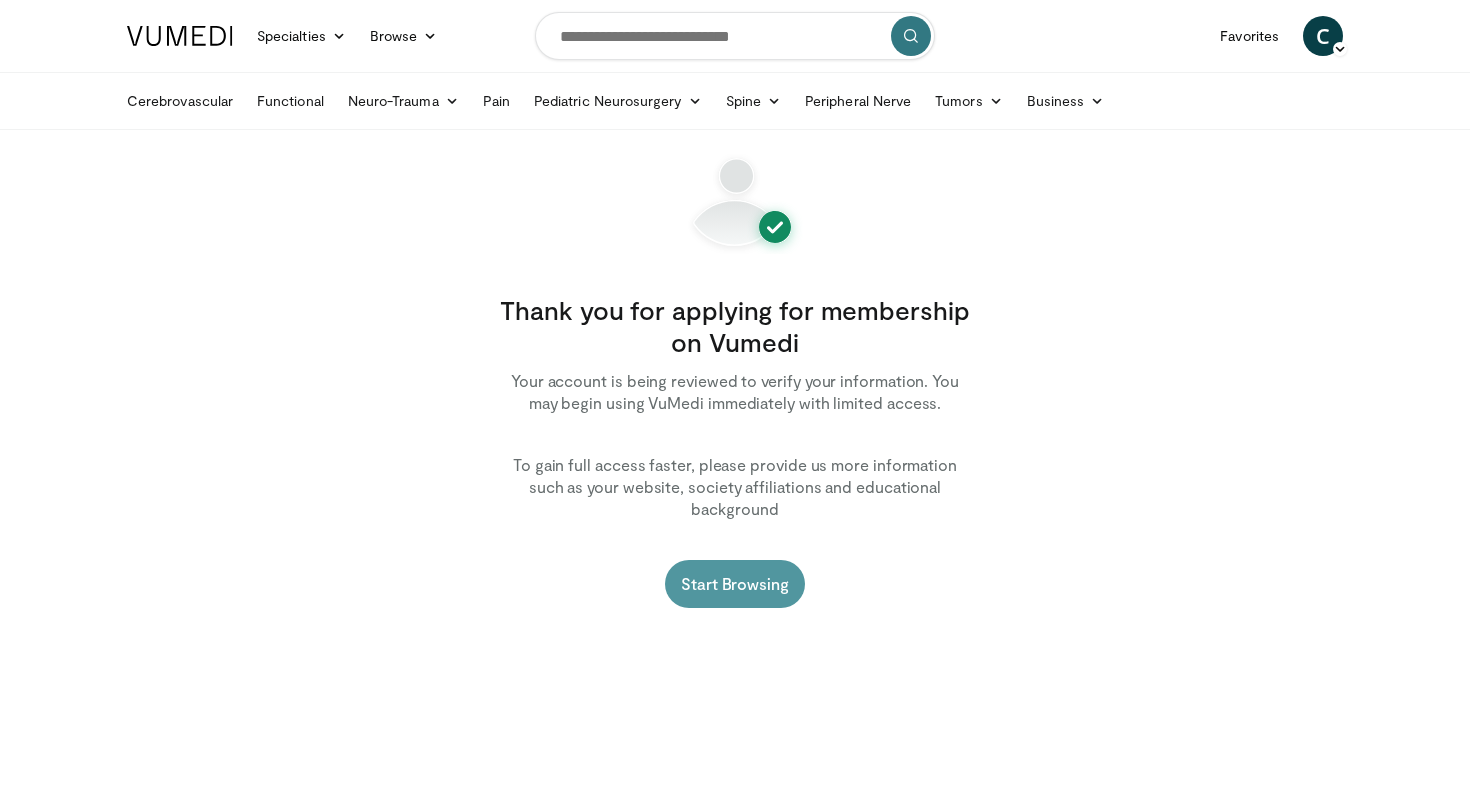 click on "Start Browsing" at bounding box center [735, 584] 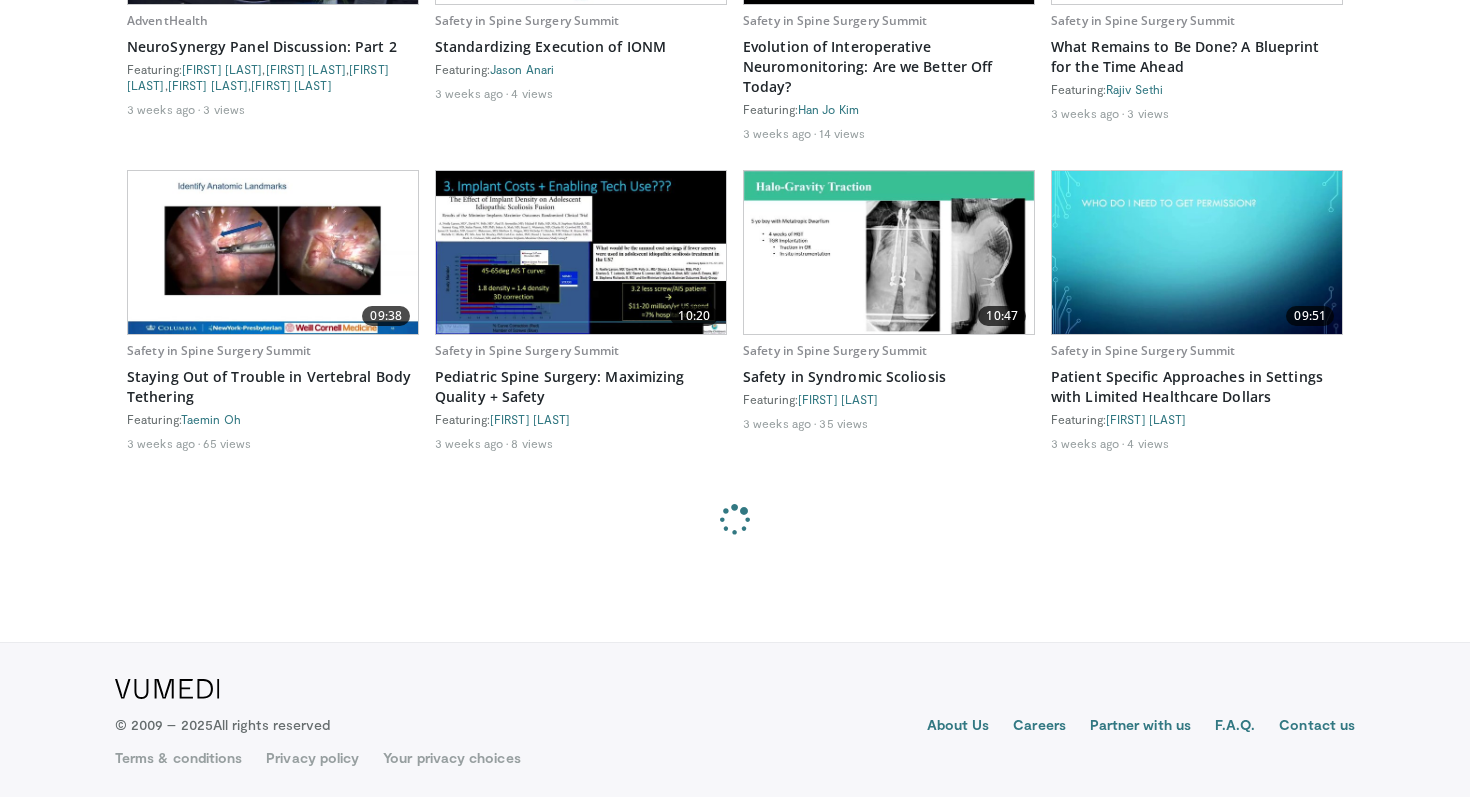 scroll, scrollTop: 2140, scrollLeft: 0, axis: vertical 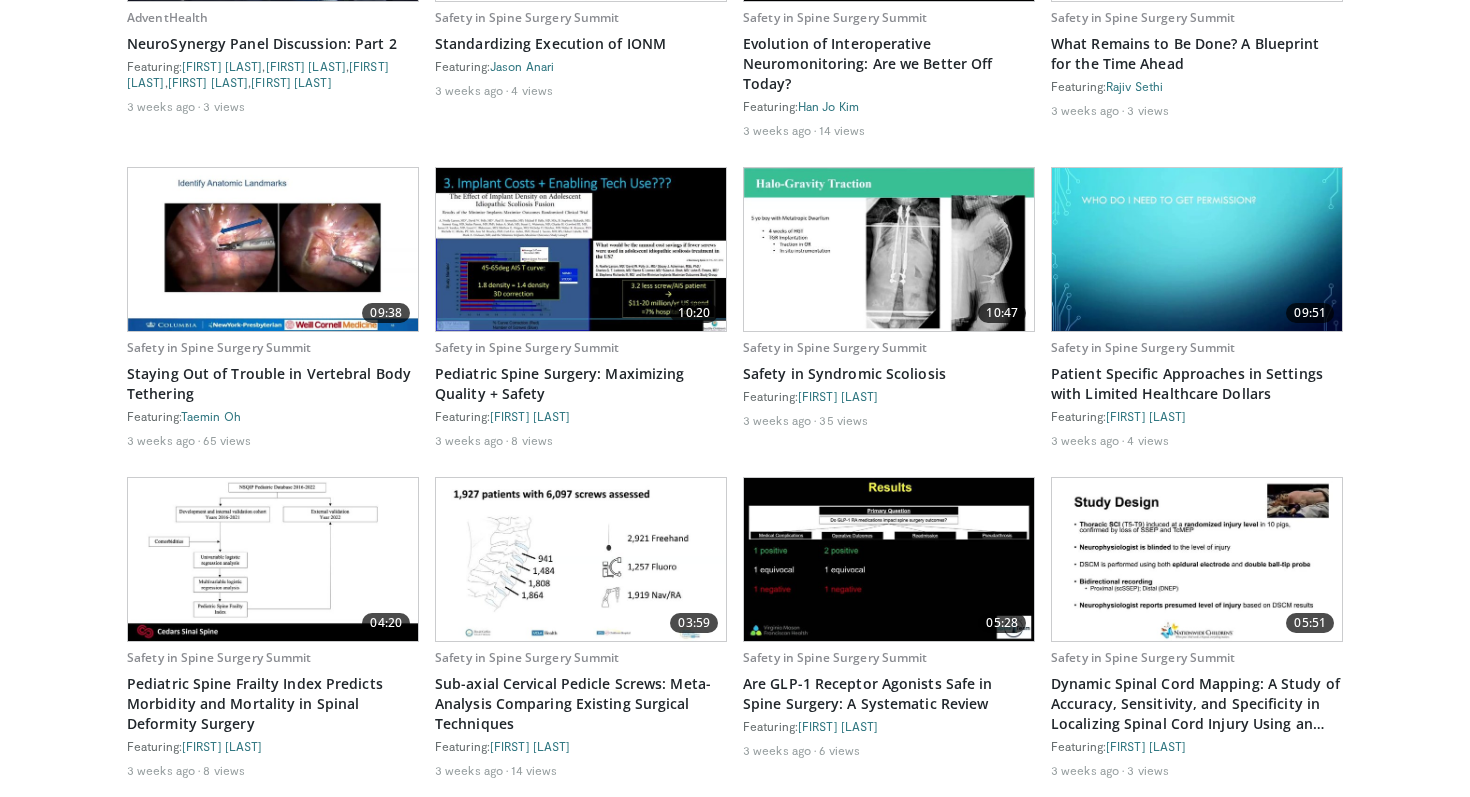 click on "3 weeks ago
8 views" at bounding box center (581, 440) 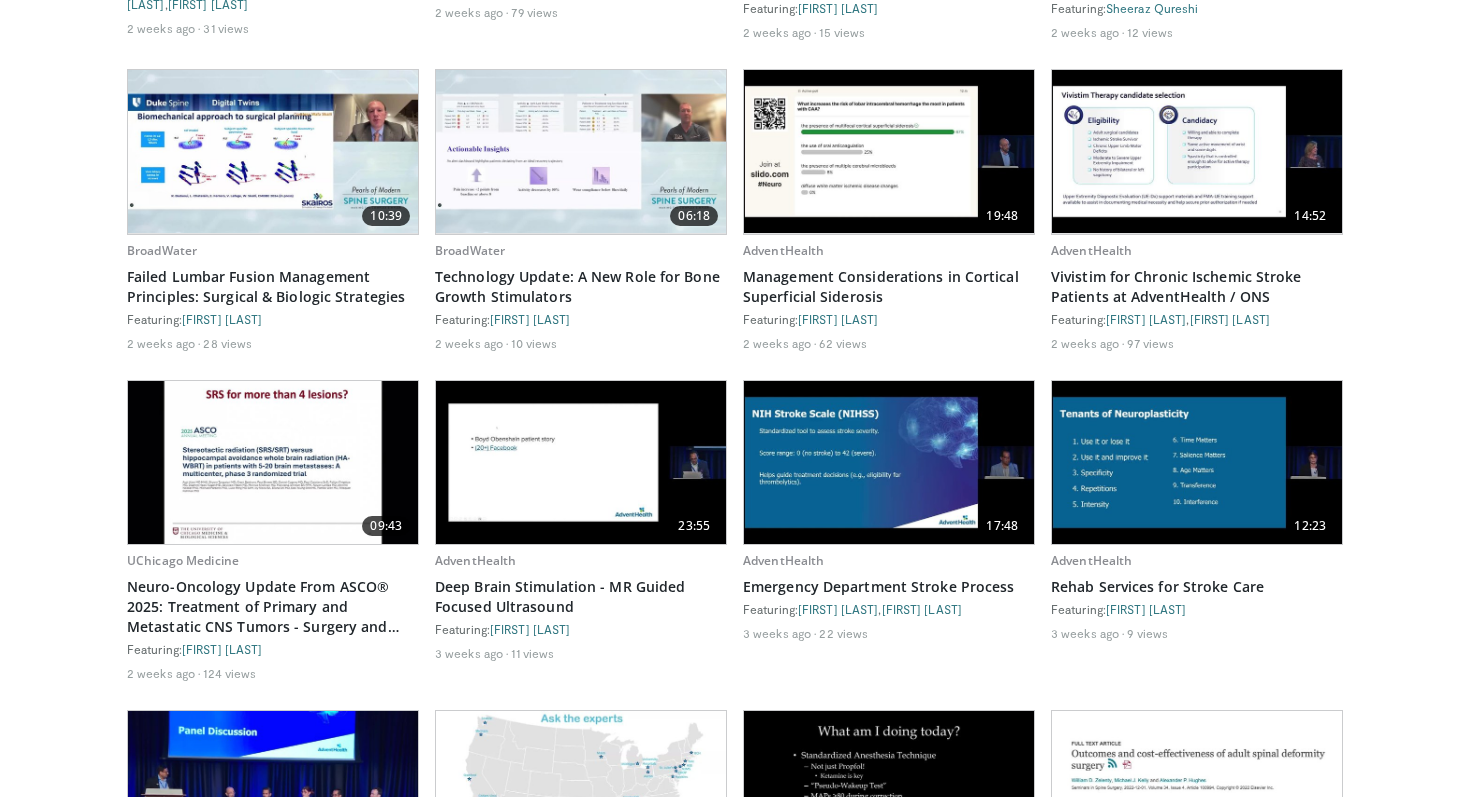 scroll, scrollTop: 0, scrollLeft: 0, axis: both 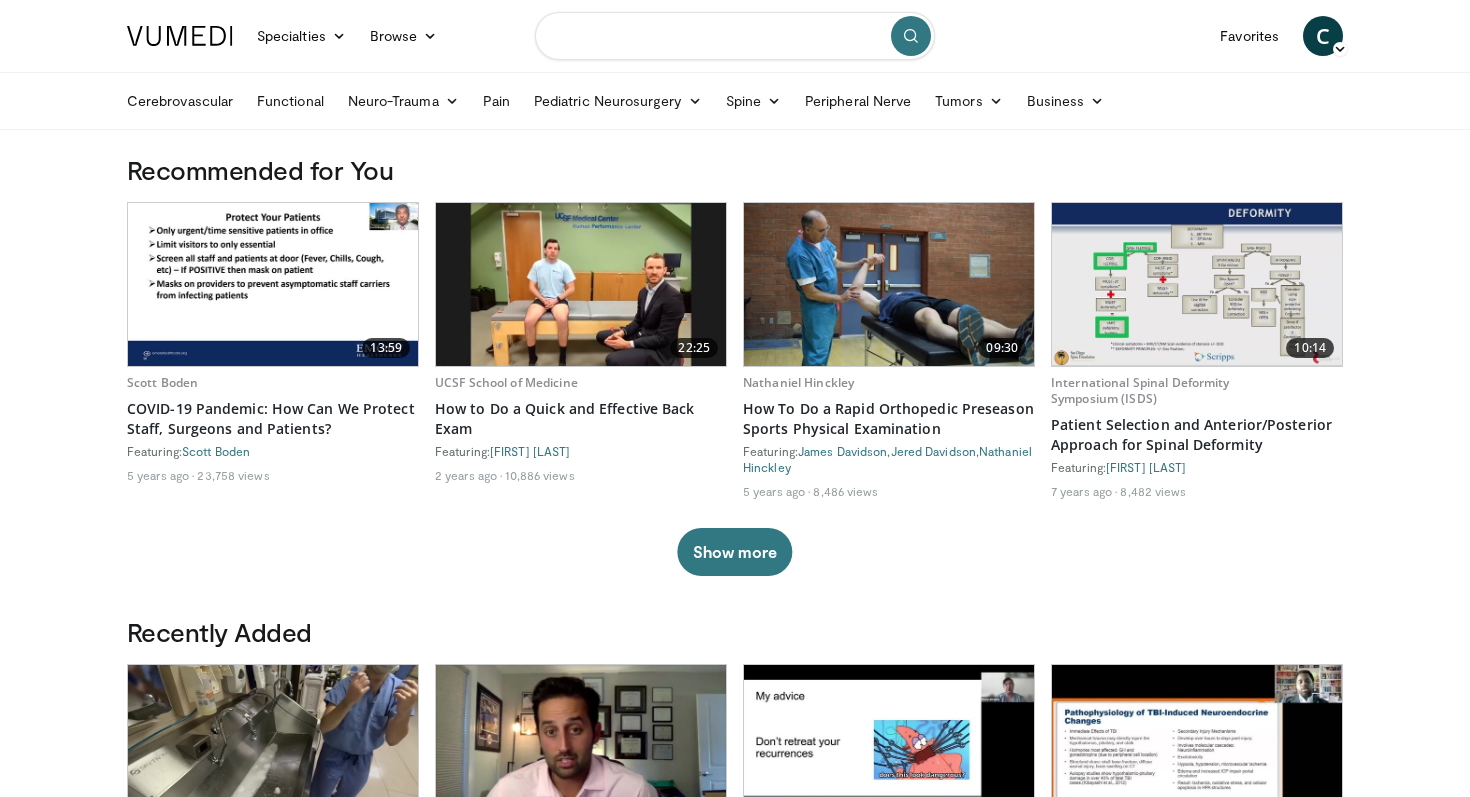 click at bounding box center [735, 36] 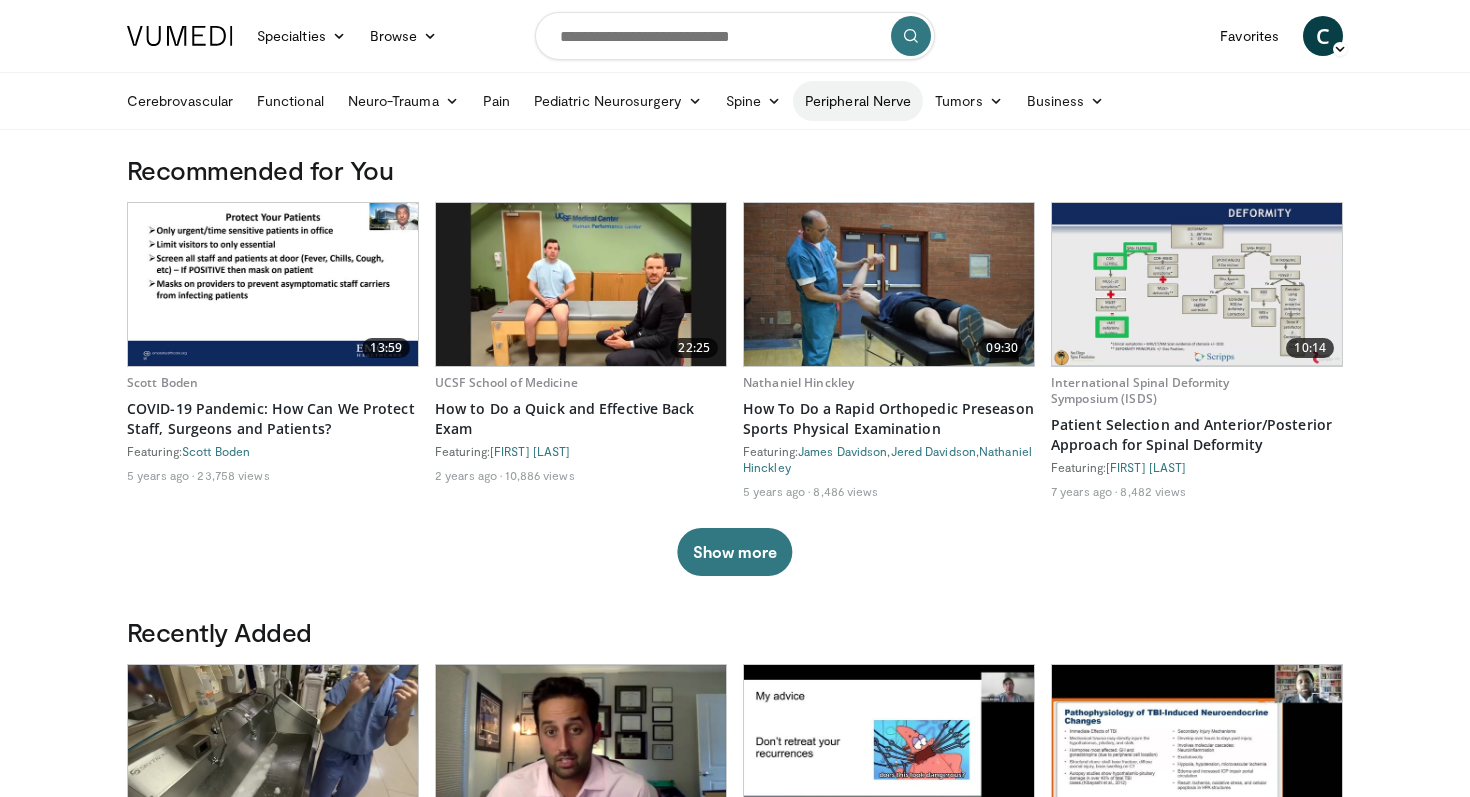 click on "Peripheral Nerve" at bounding box center [858, 101] 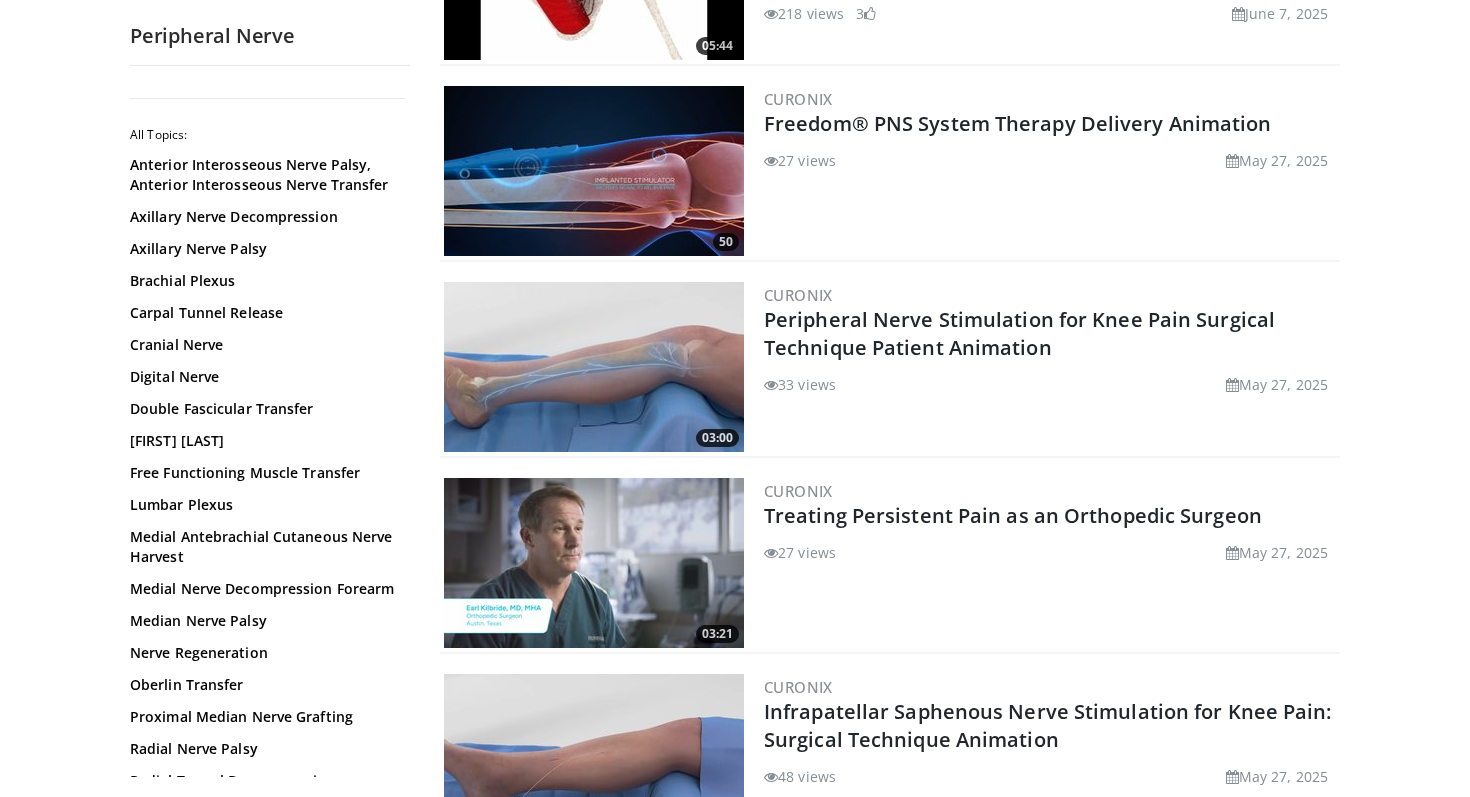 scroll, scrollTop: 0, scrollLeft: 0, axis: both 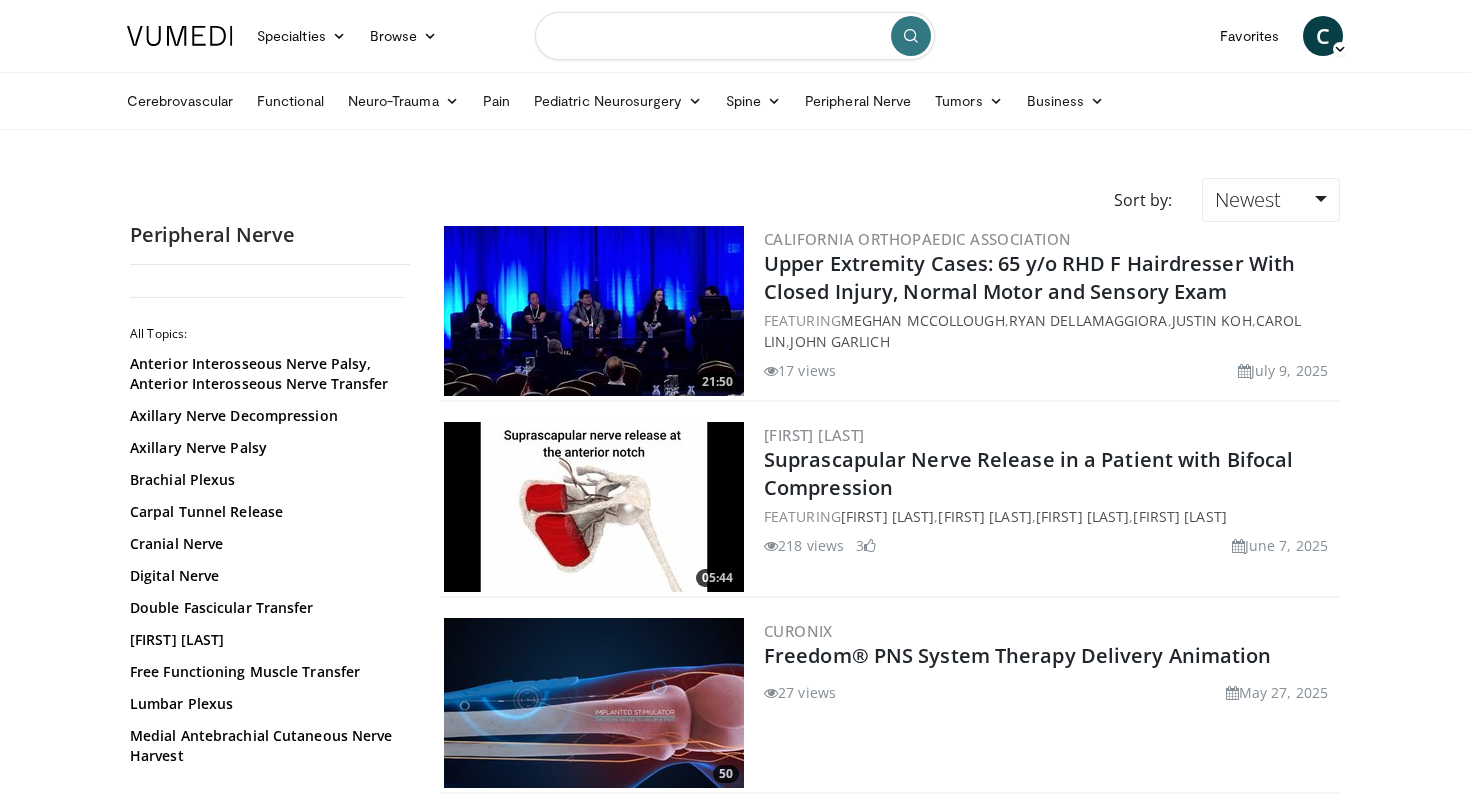 click at bounding box center (735, 36) 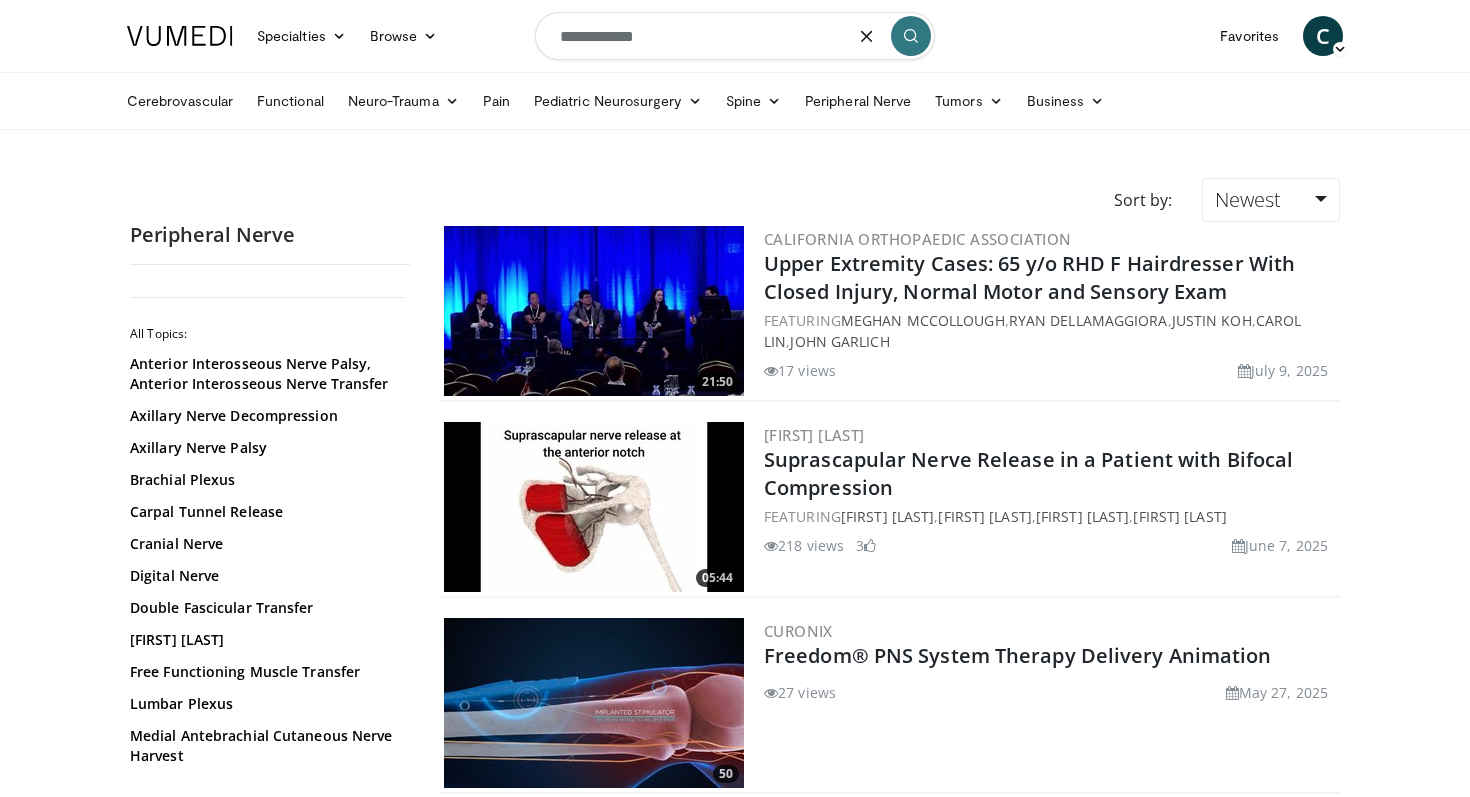 type on "**********" 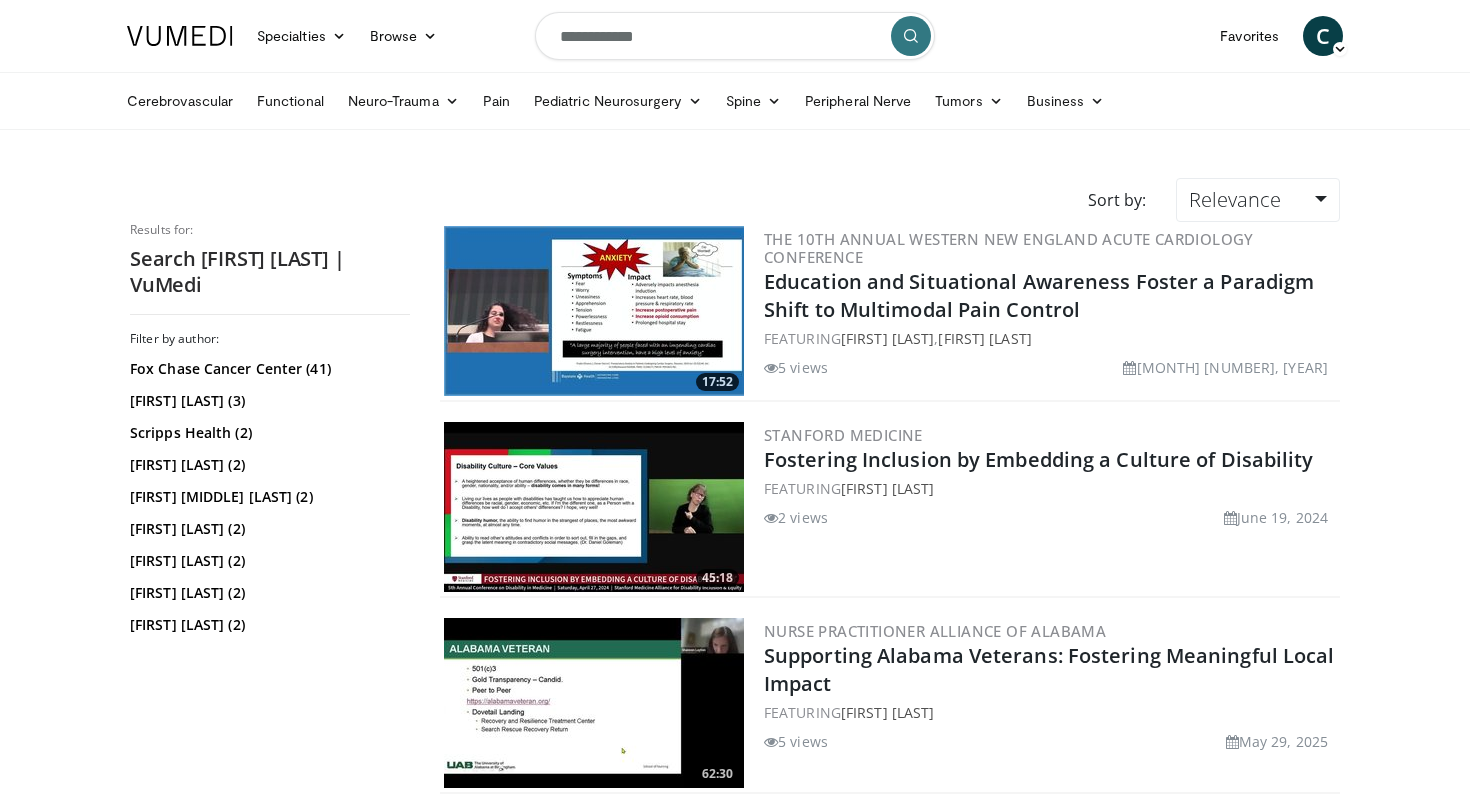 scroll, scrollTop: 0, scrollLeft: 0, axis: both 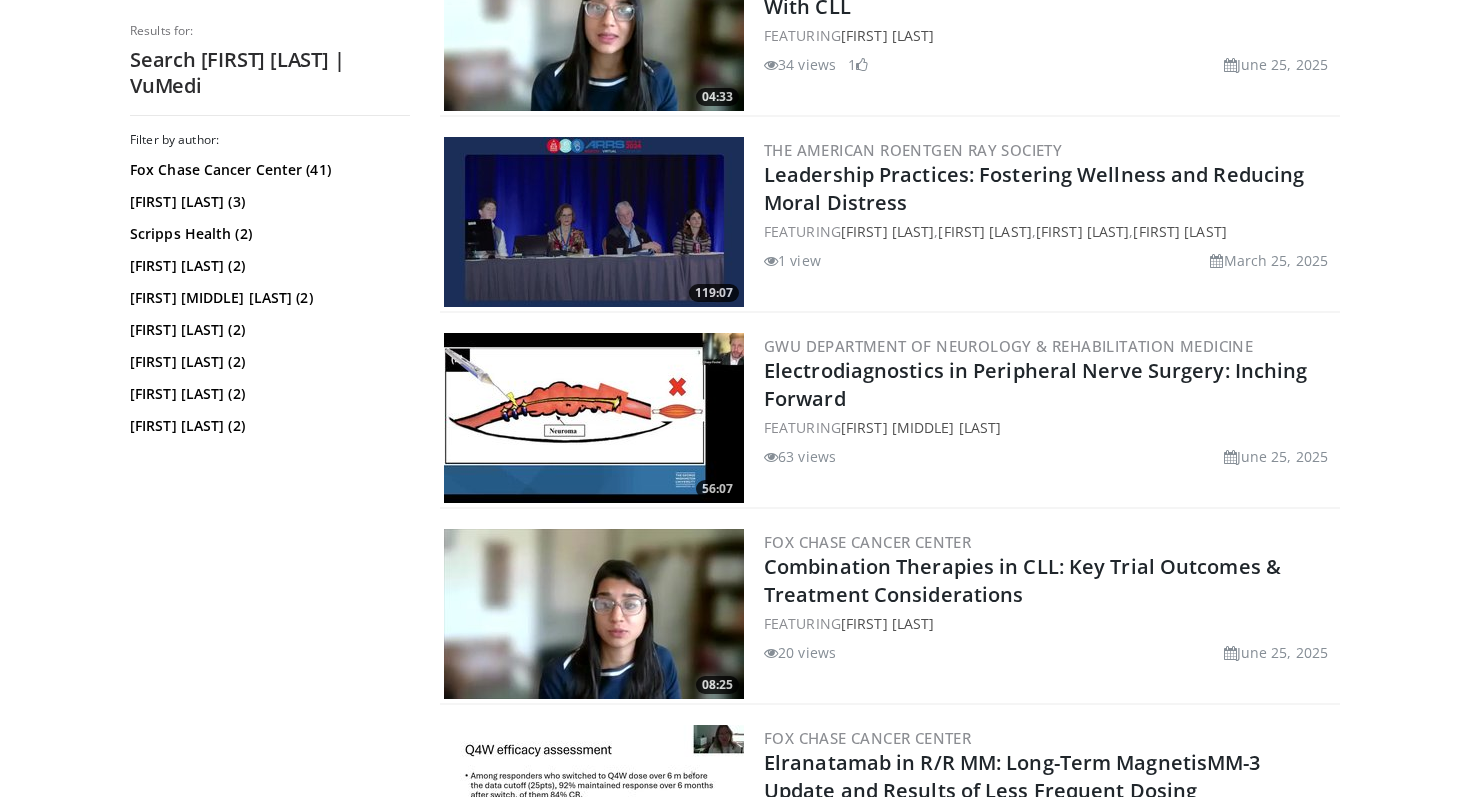 click at bounding box center [594, 418] 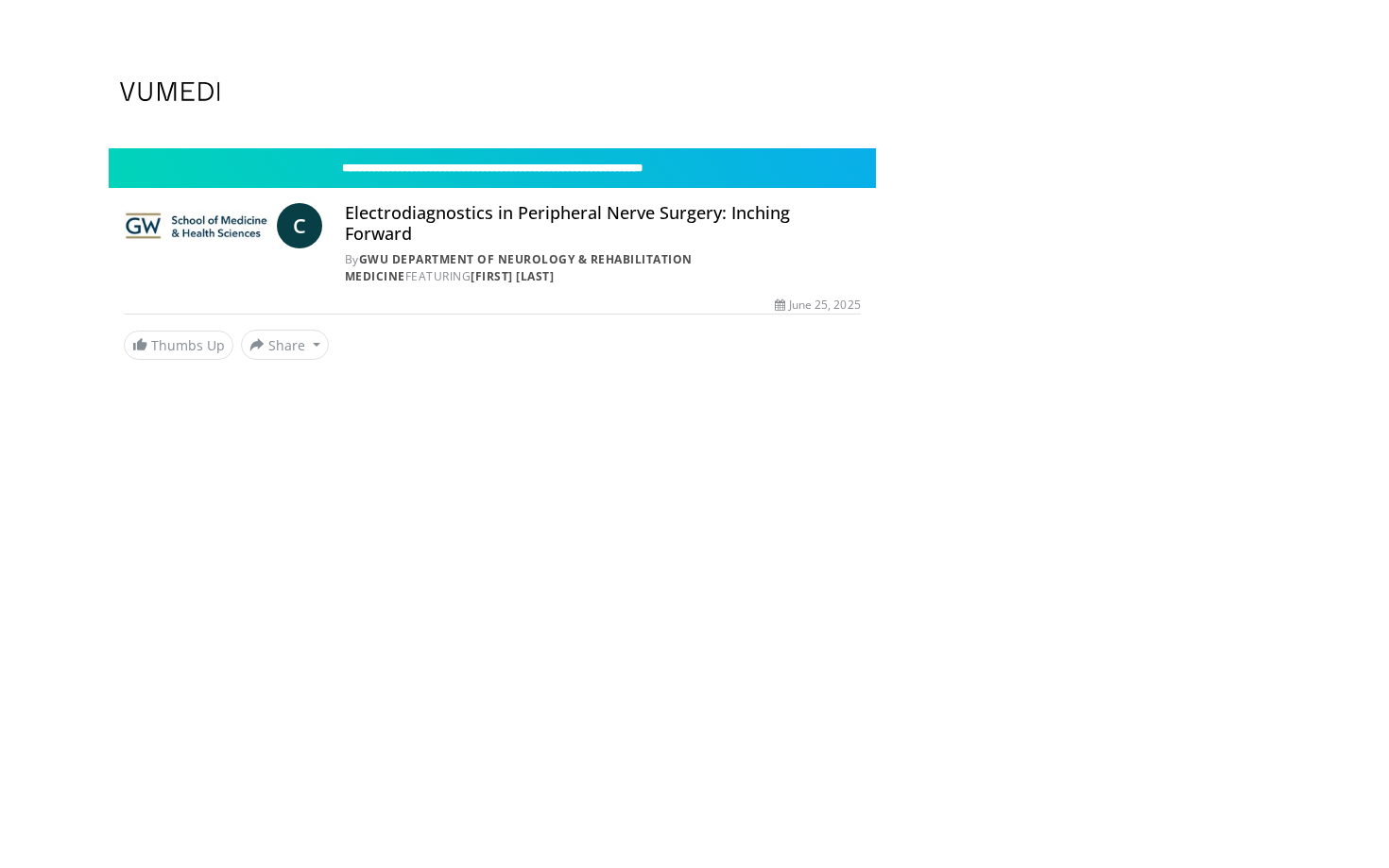 scroll, scrollTop: 0, scrollLeft: 0, axis: both 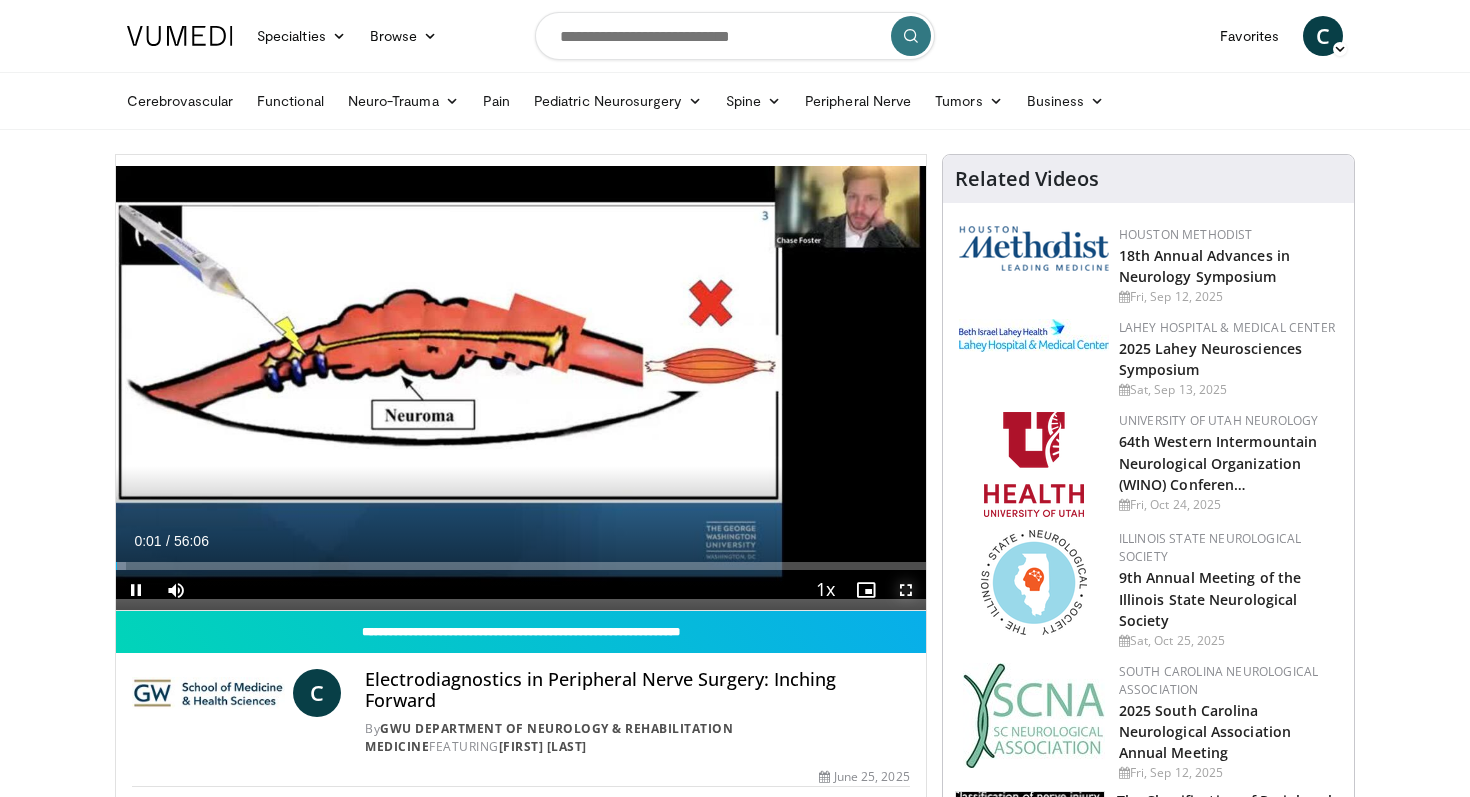click at bounding box center (906, 590) 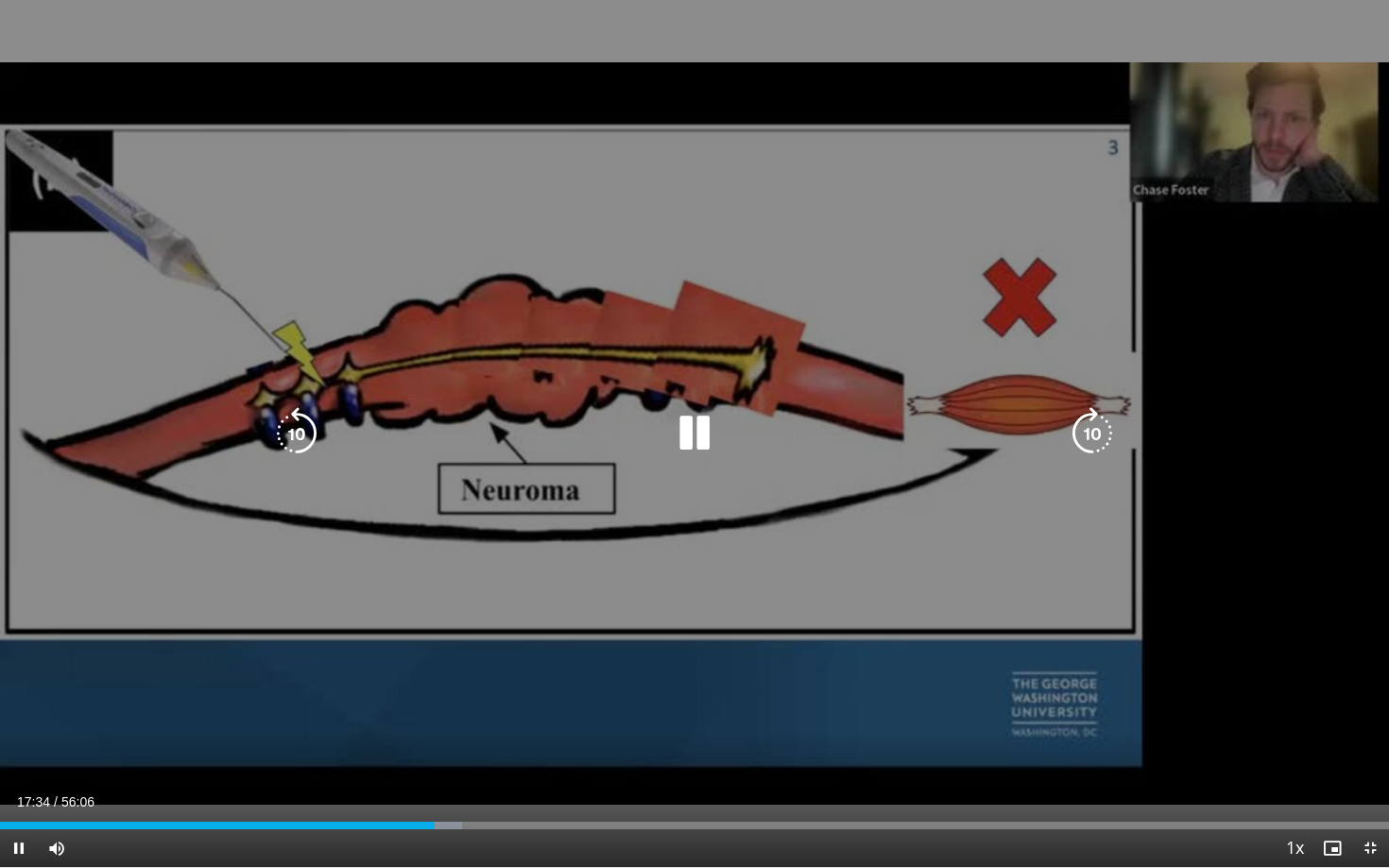 click at bounding box center [694, 434] 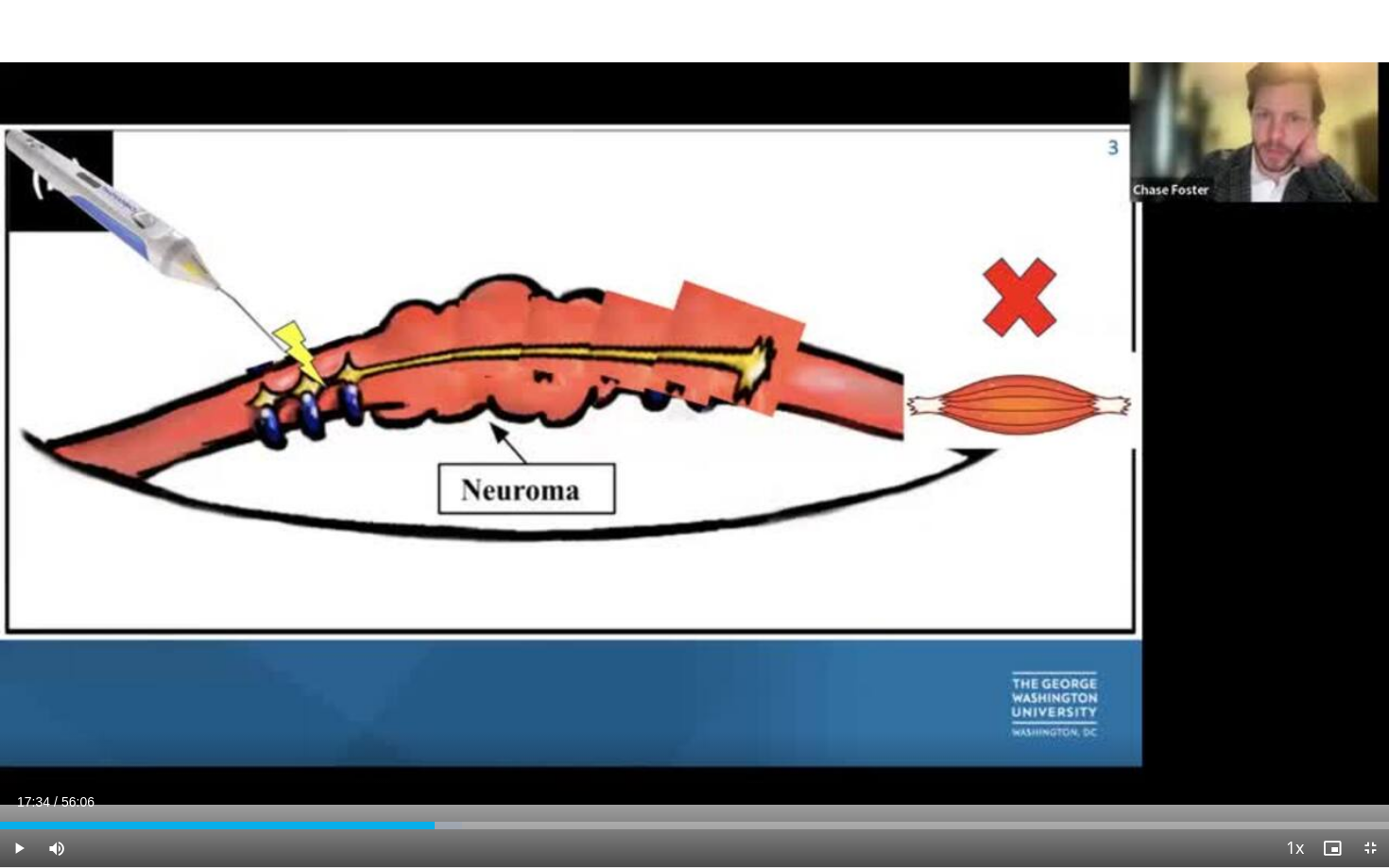 type 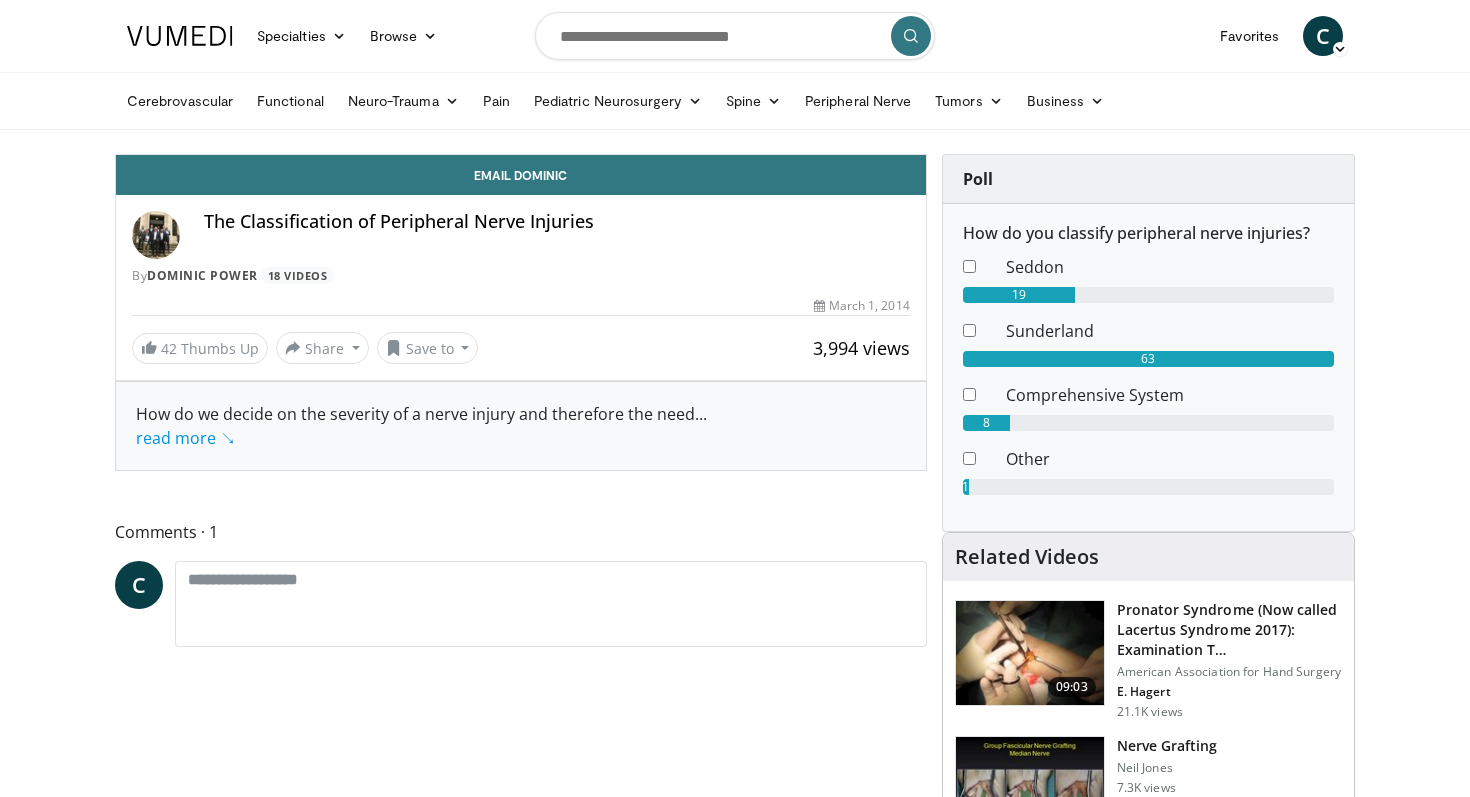 scroll, scrollTop: 0, scrollLeft: 0, axis: both 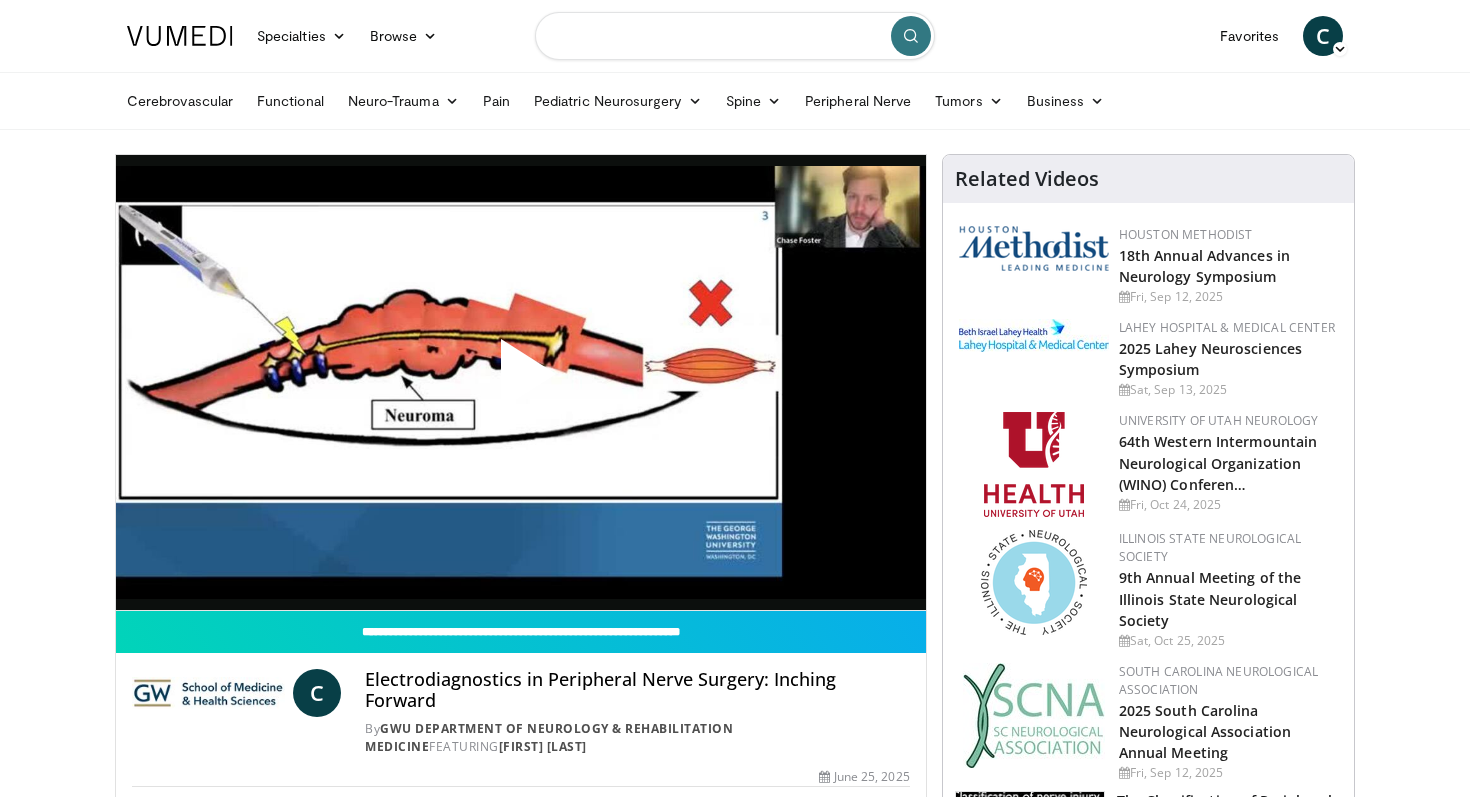 click at bounding box center [735, 36] 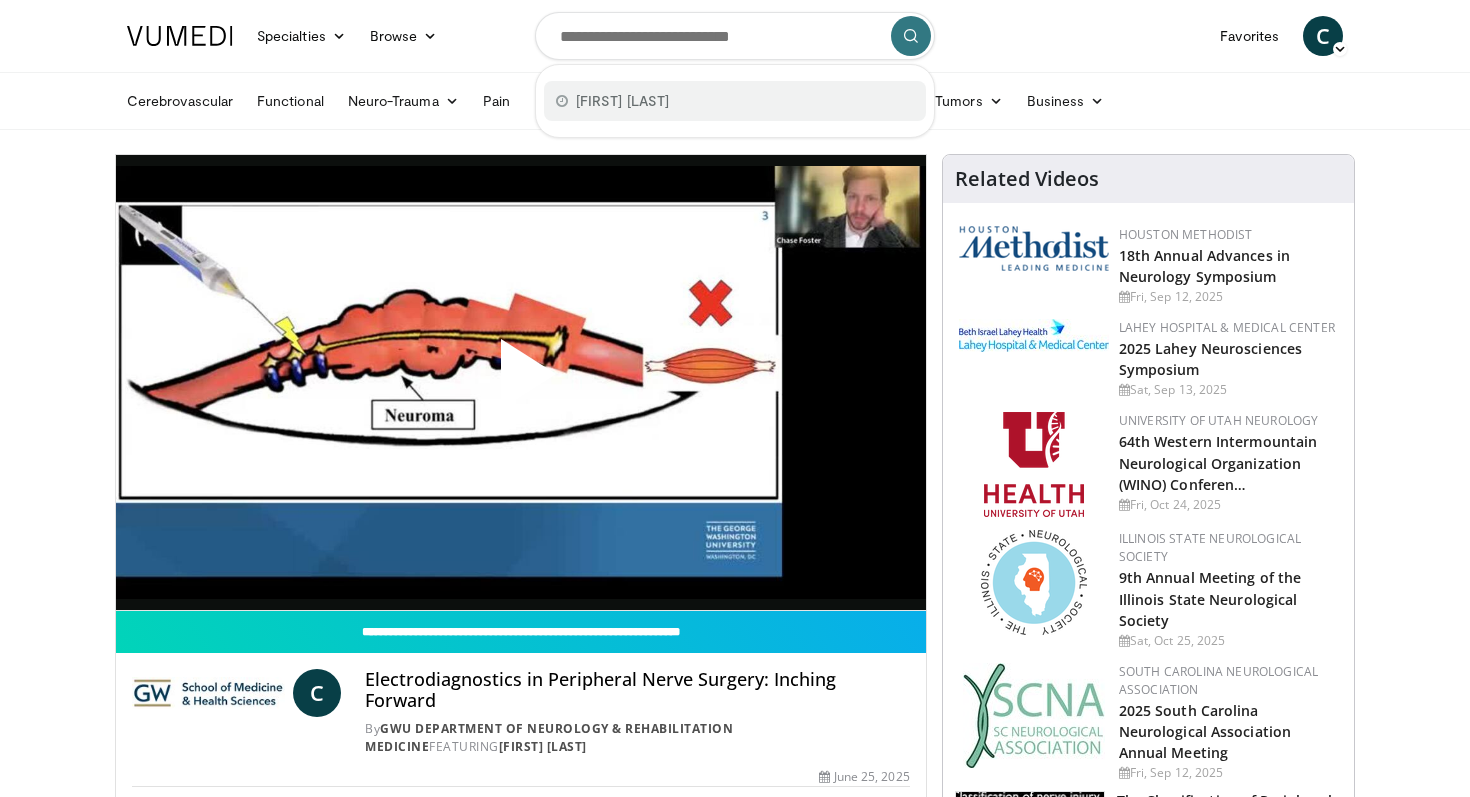 click on "[FIRST] [LAST]" at bounding box center [622, 101] 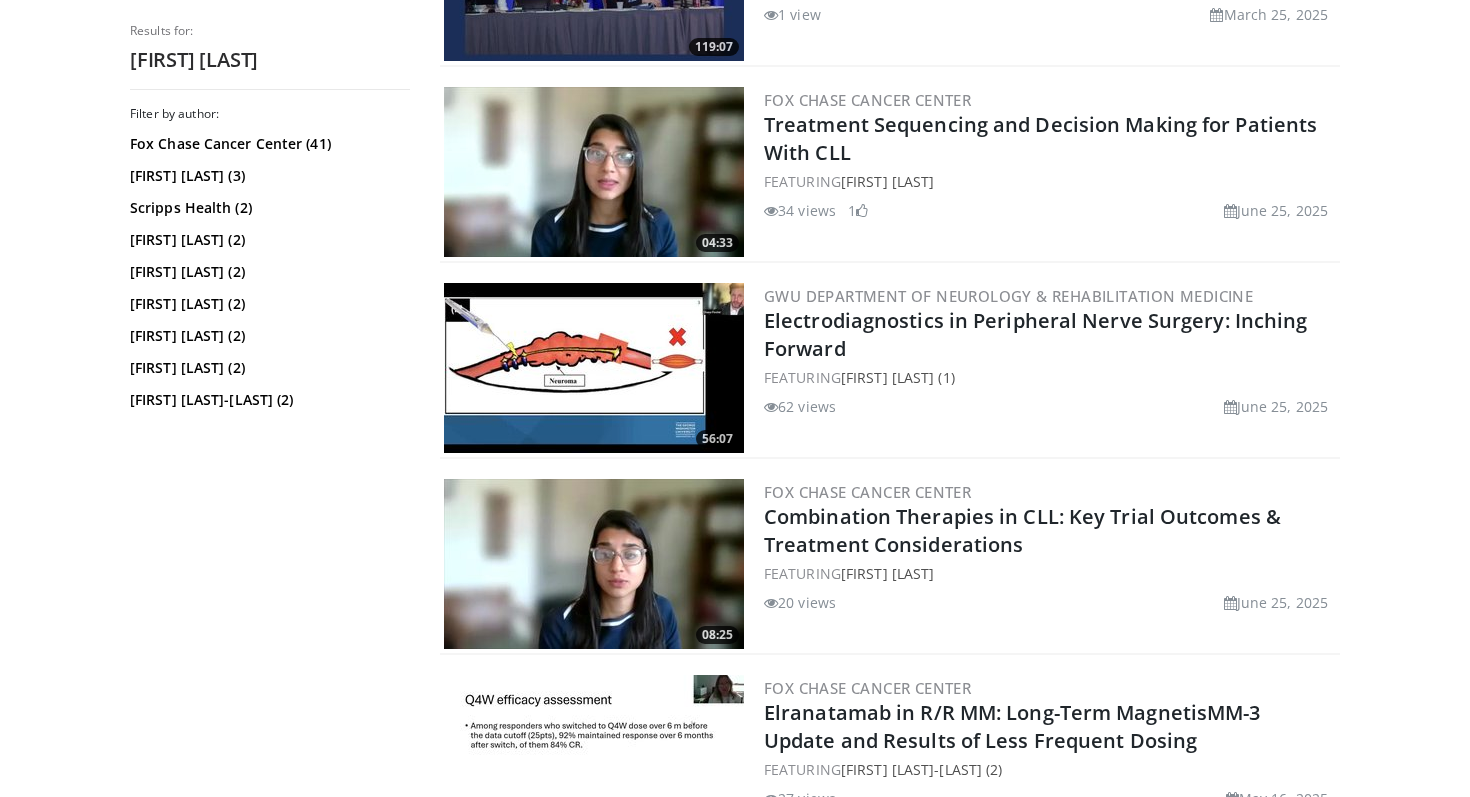 scroll, scrollTop: 920, scrollLeft: 0, axis: vertical 